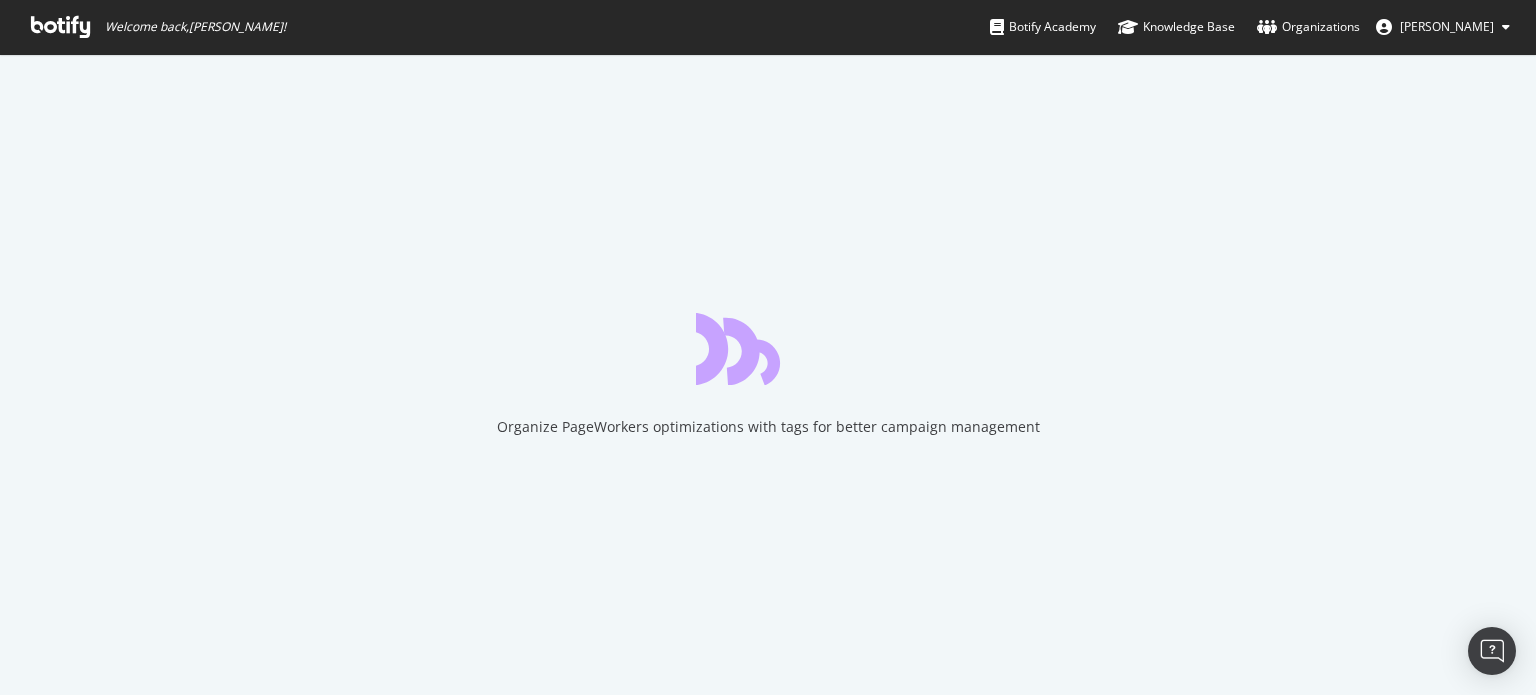 scroll, scrollTop: 0, scrollLeft: 0, axis: both 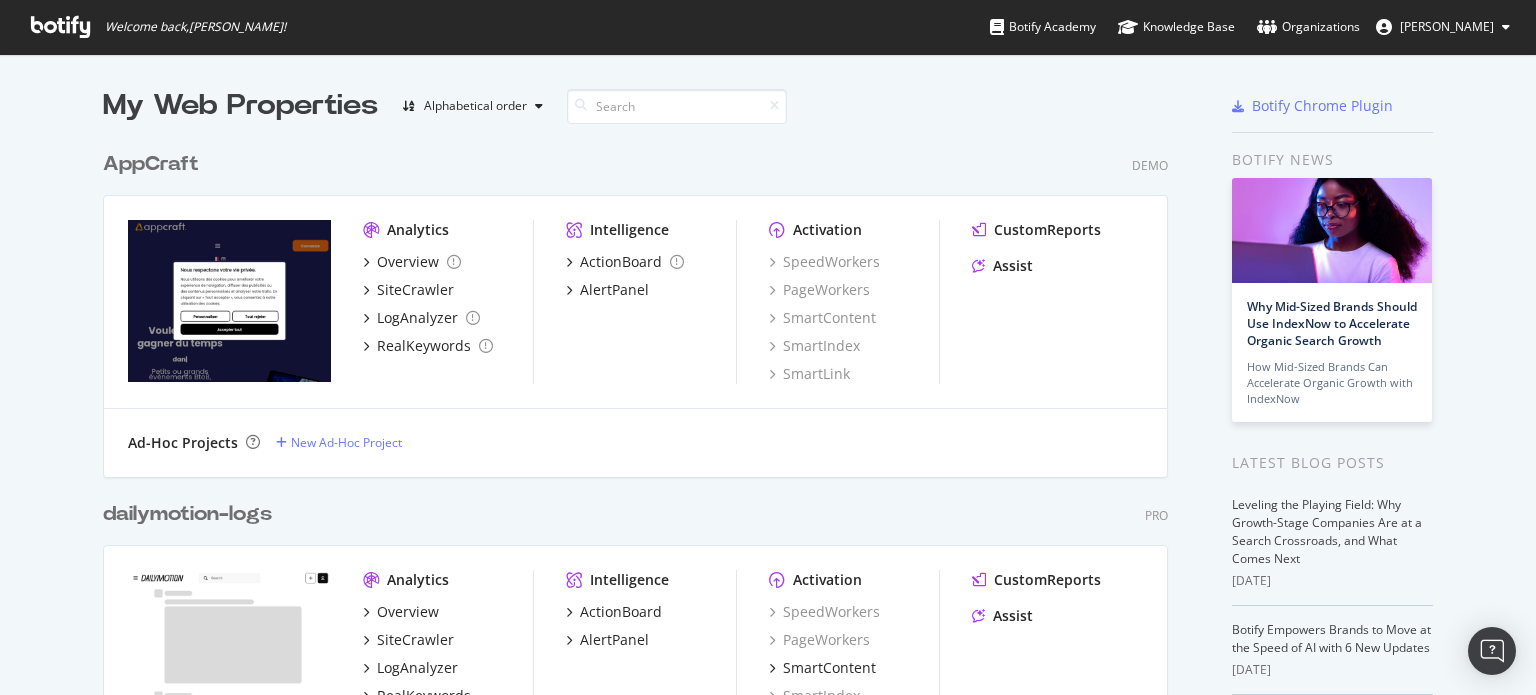 click on "AppCraft" at bounding box center [151, 164] 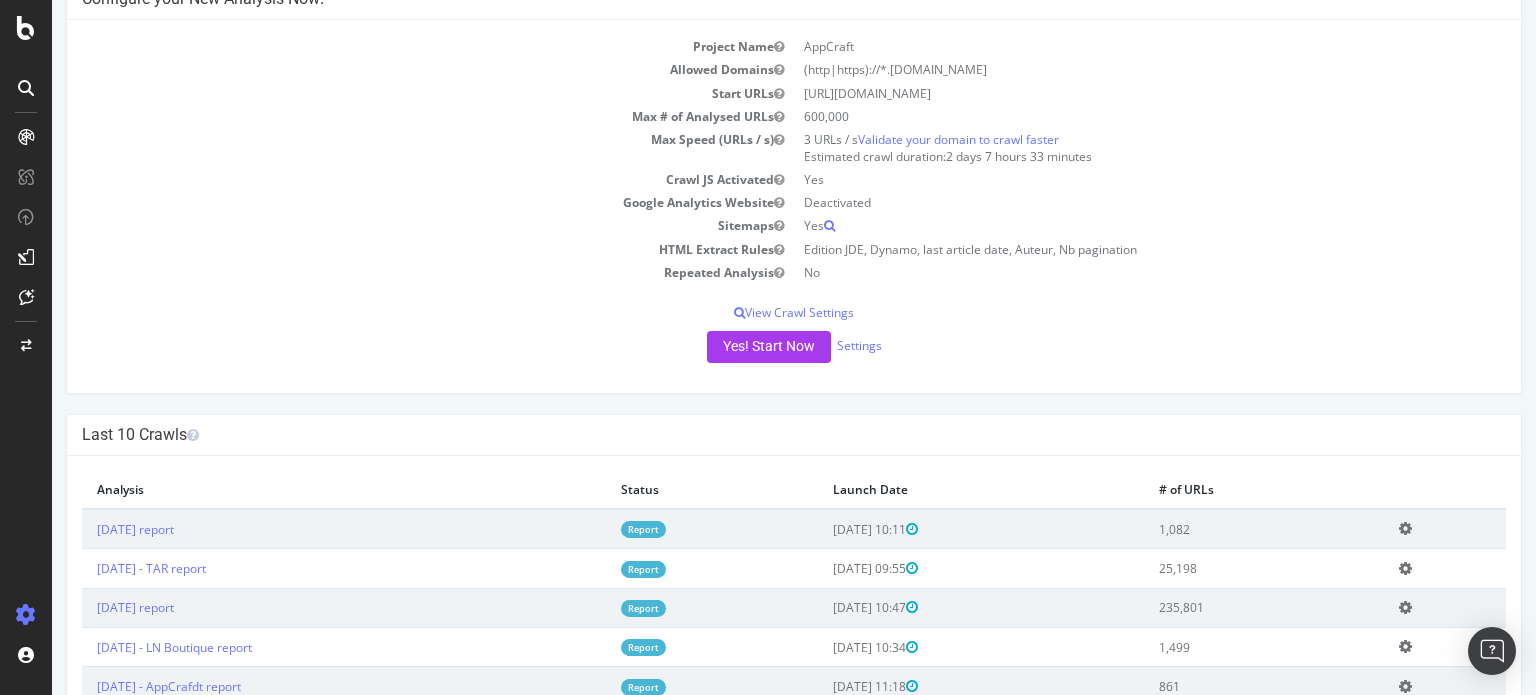 scroll, scrollTop: 200, scrollLeft: 0, axis: vertical 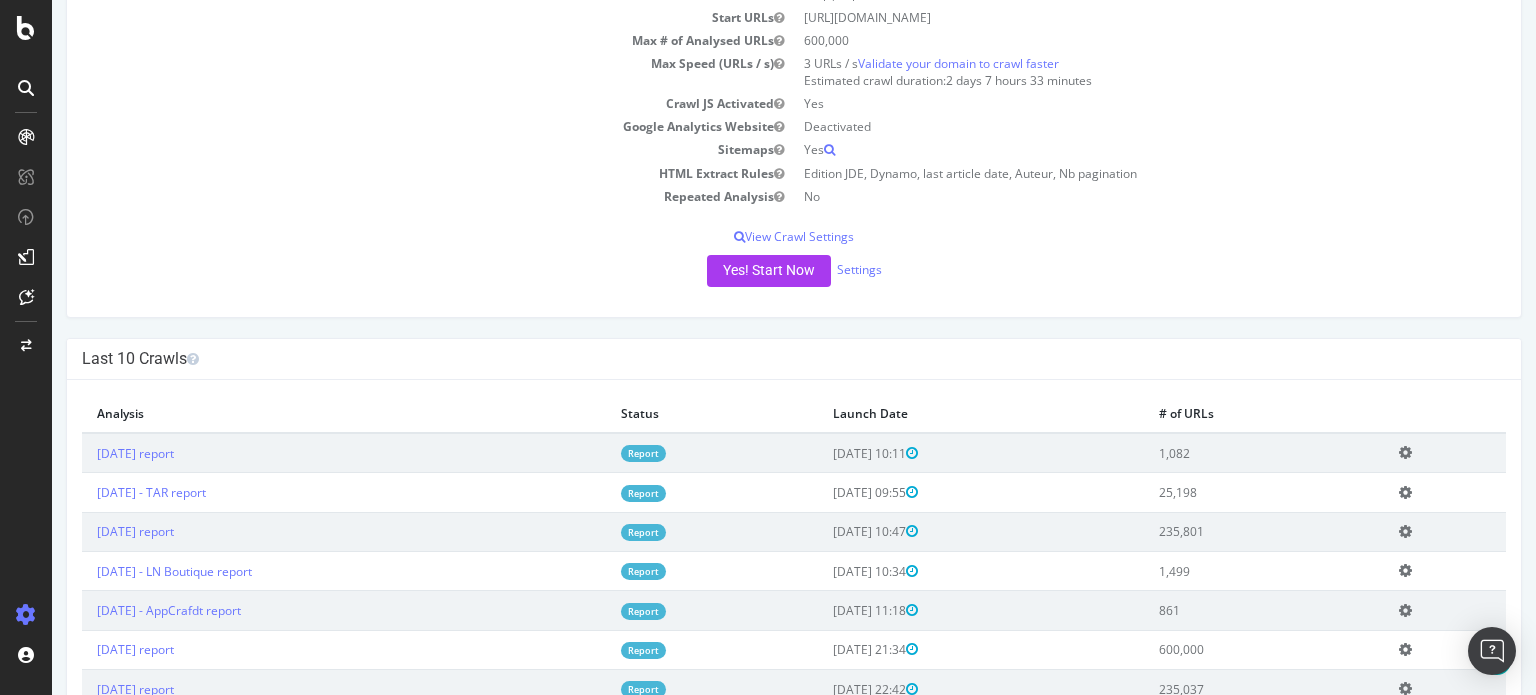 click on "Report" at bounding box center (643, 493) 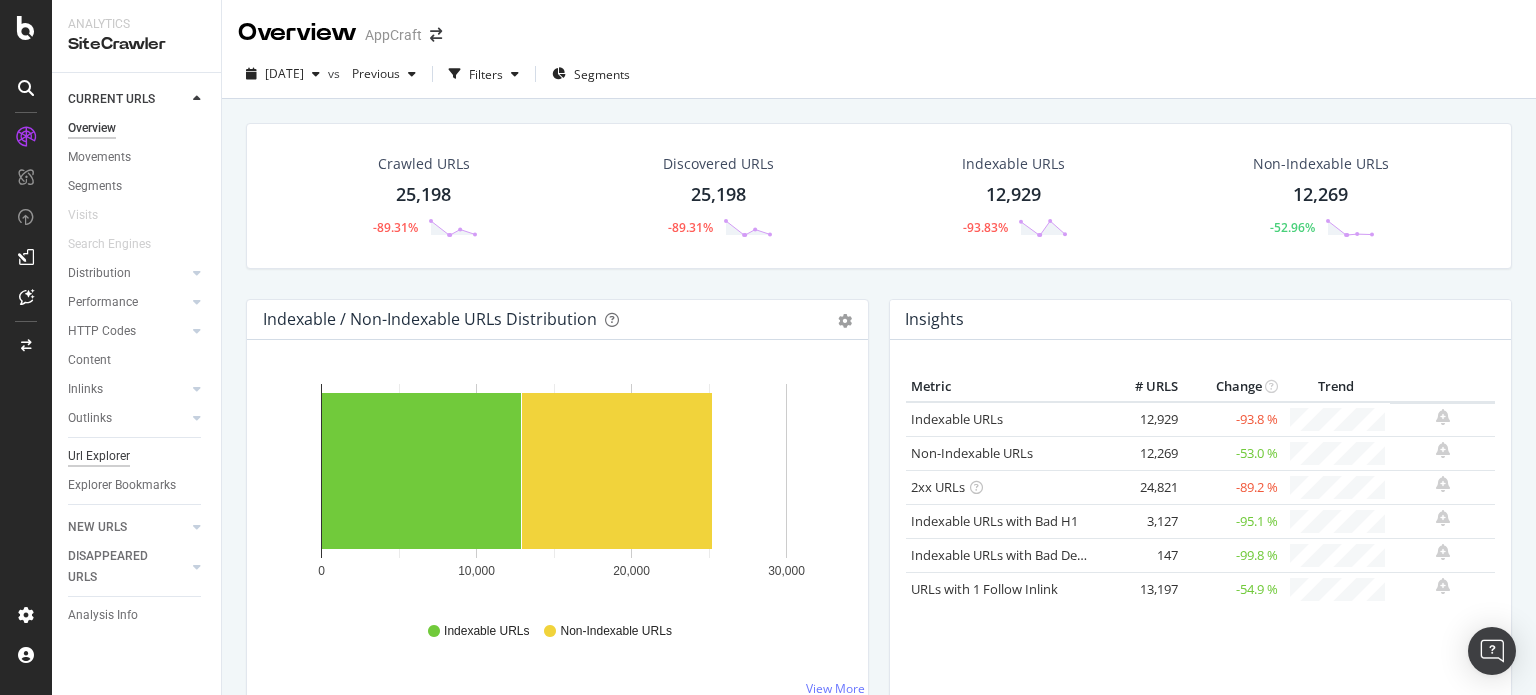 click on "Url Explorer" at bounding box center [99, 456] 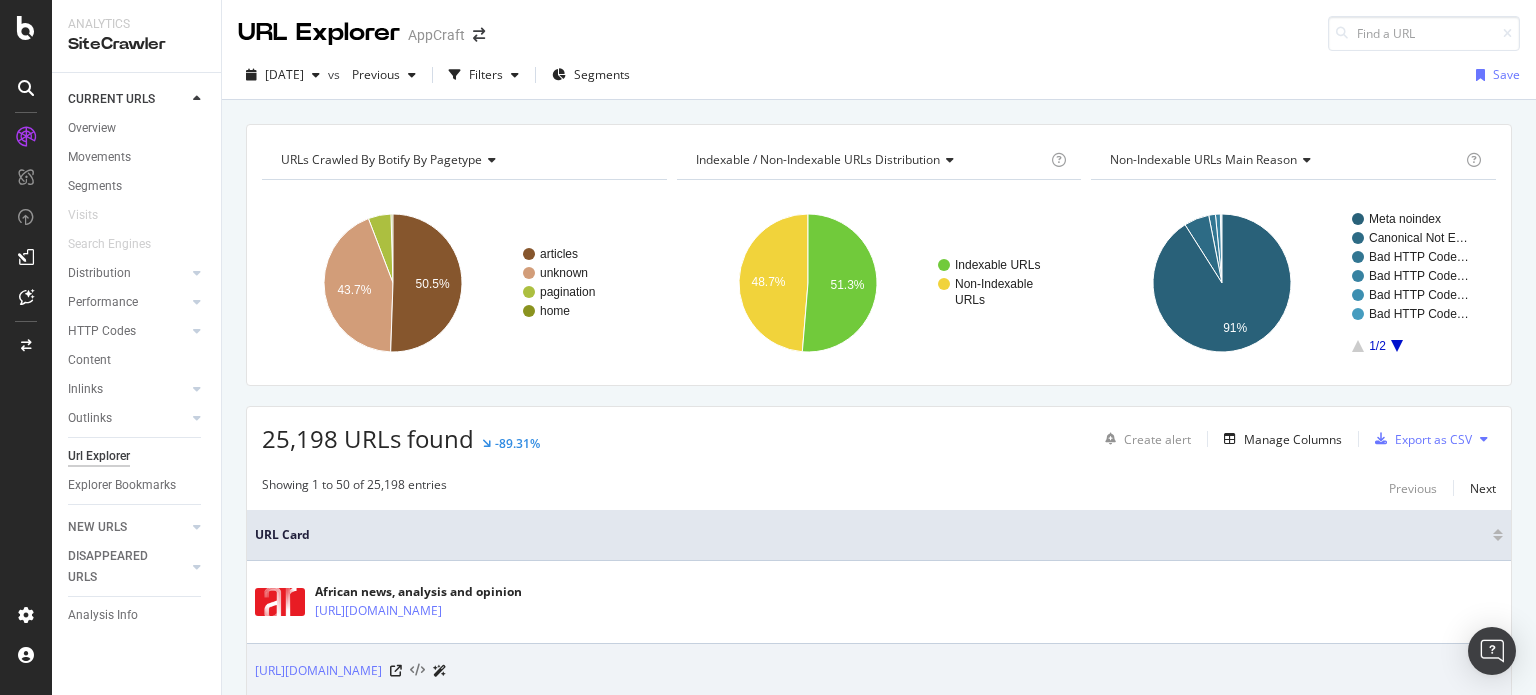 scroll, scrollTop: 200, scrollLeft: 0, axis: vertical 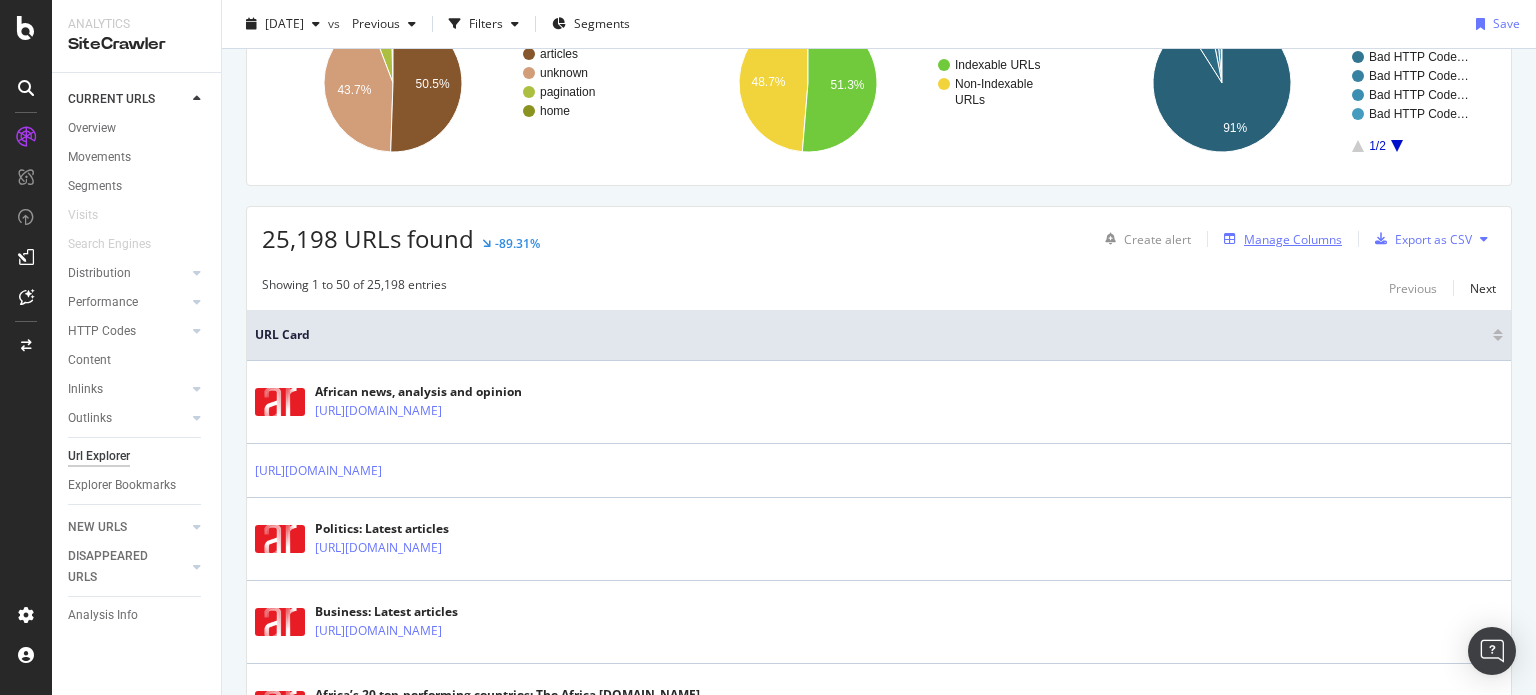 click on "Manage Columns" at bounding box center [1293, 239] 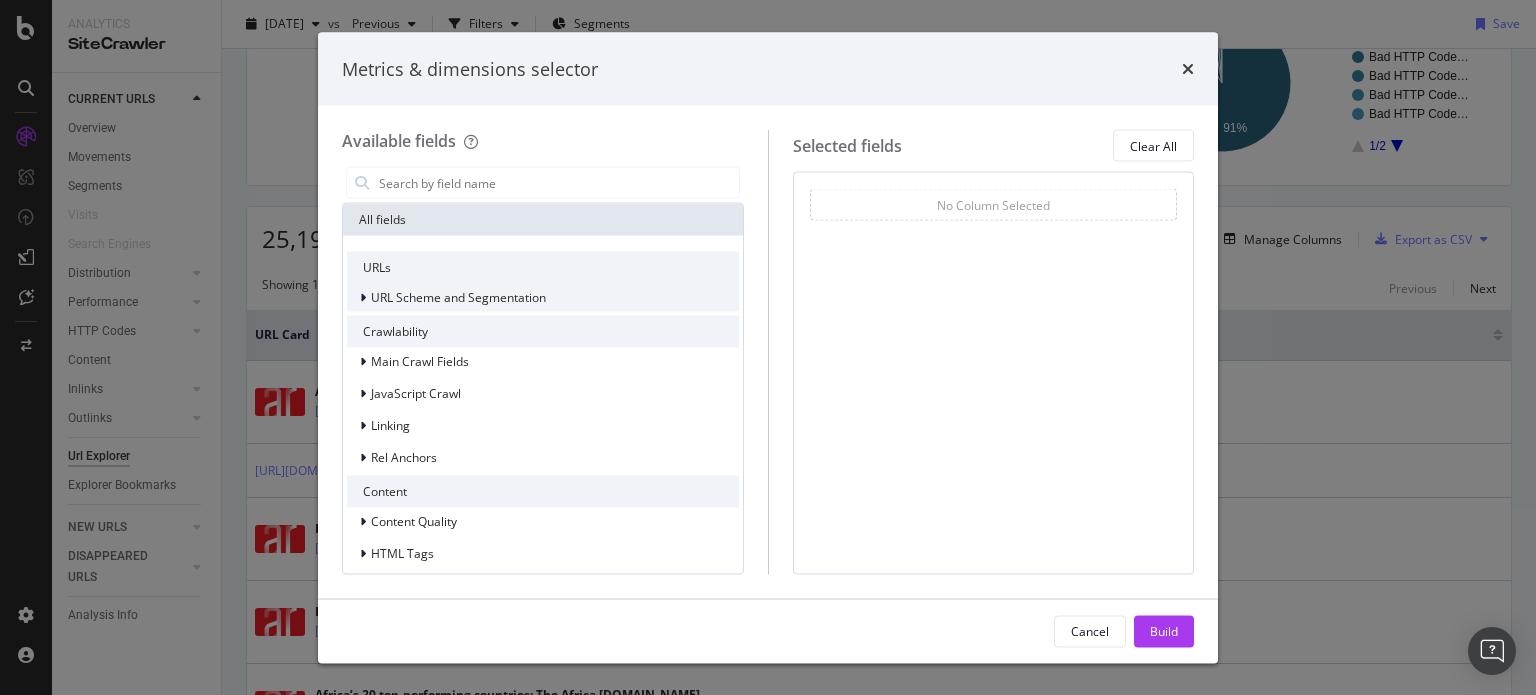 click on "URL Scheme and Segmentation" at bounding box center [458, 297] 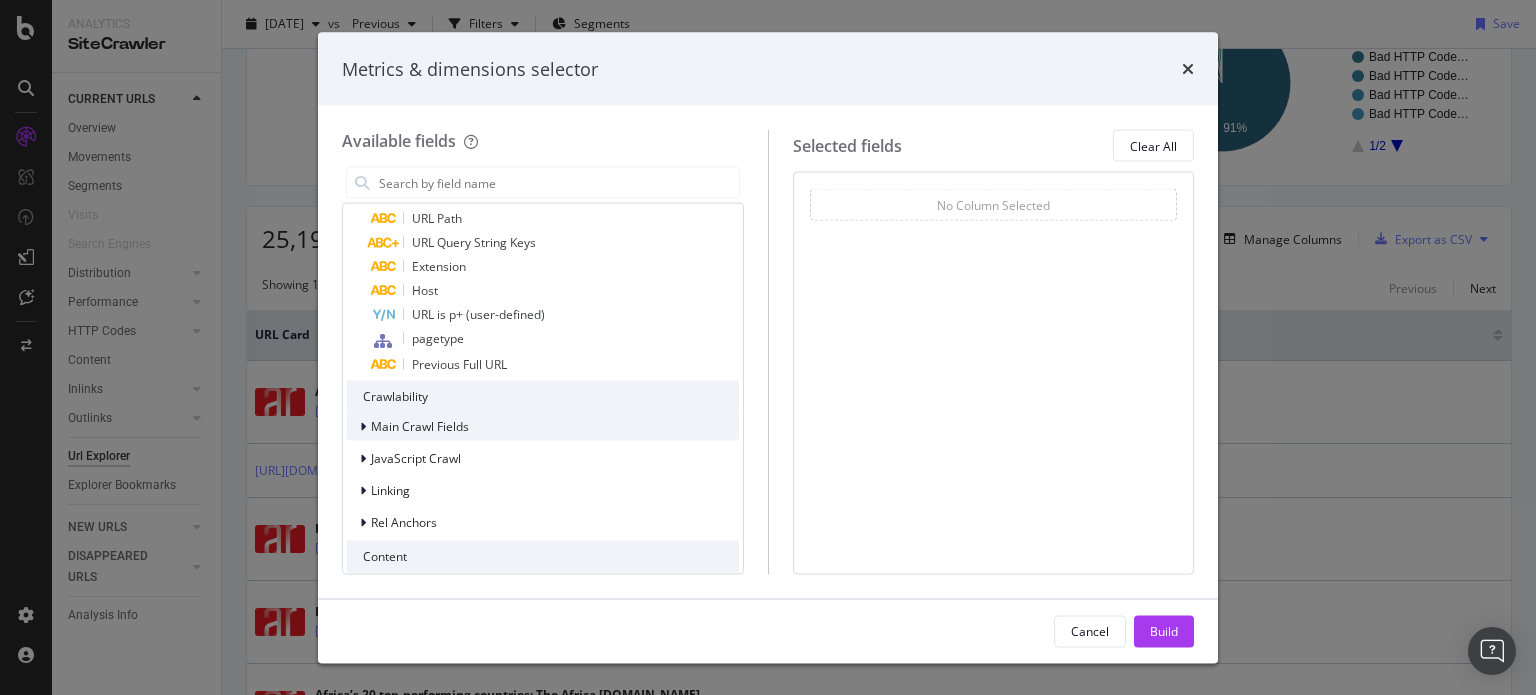 scroll, scrollTop: 200, scrollLeft: 0, axis: vertical 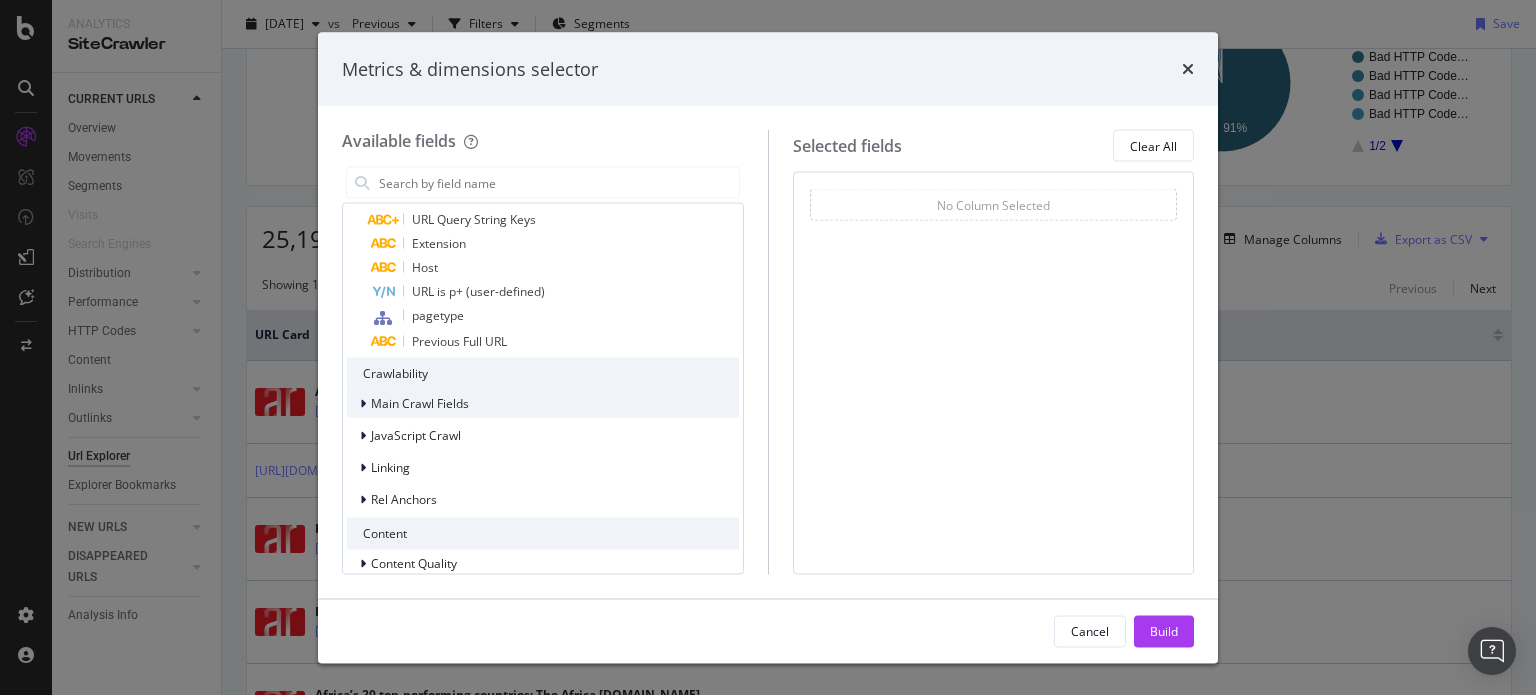 click on "Main Crawl Fields" at bounding box center (420, 403) 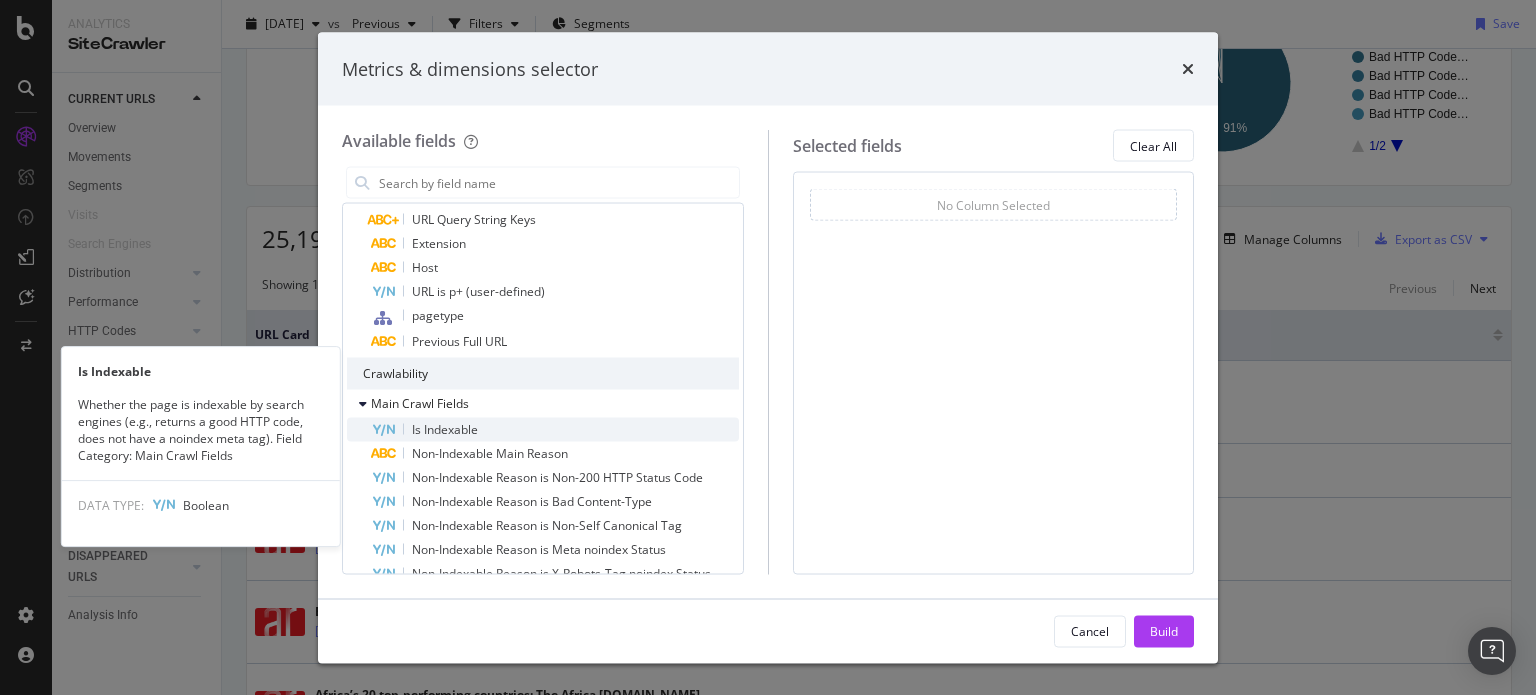 scroll, scrollTop: 300, scrollLeft: 0, axis: vertical 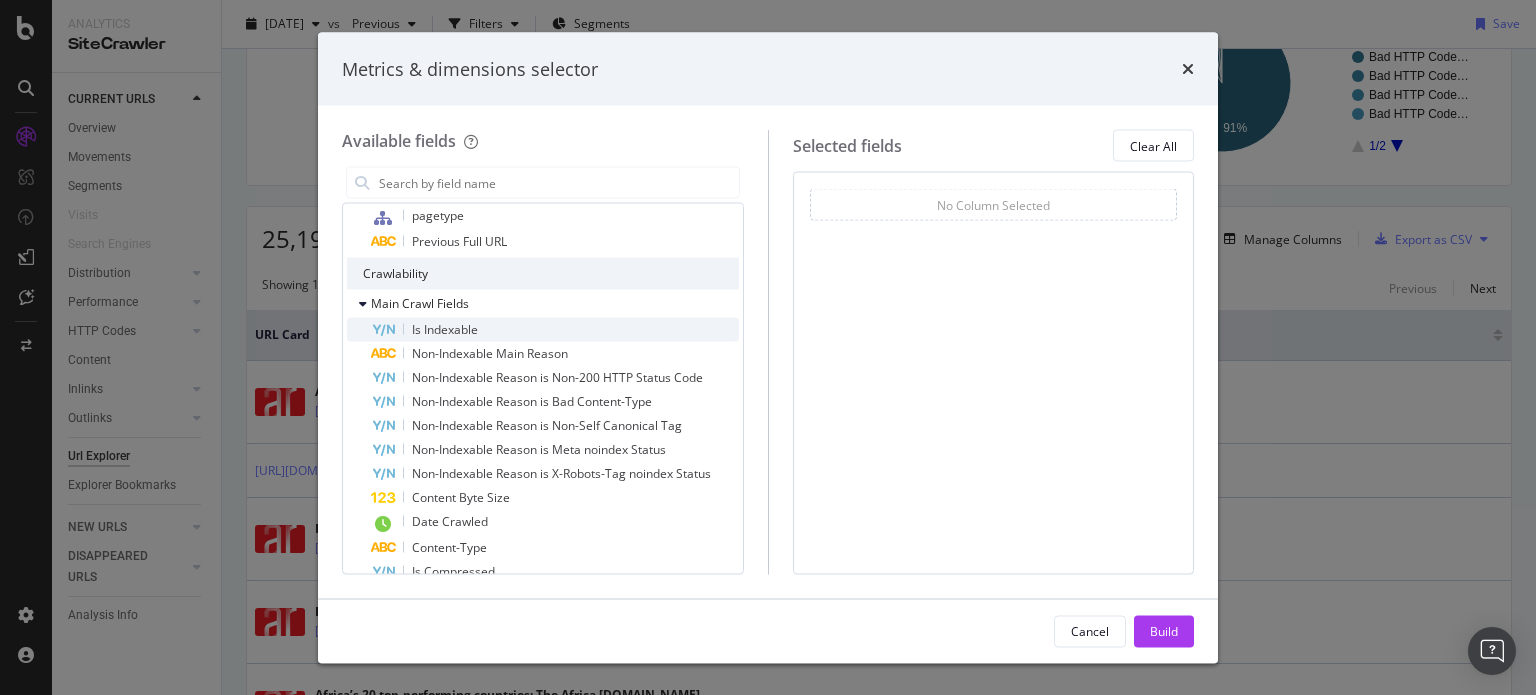click on "Is Indexable" at bounding box center [445, 329] 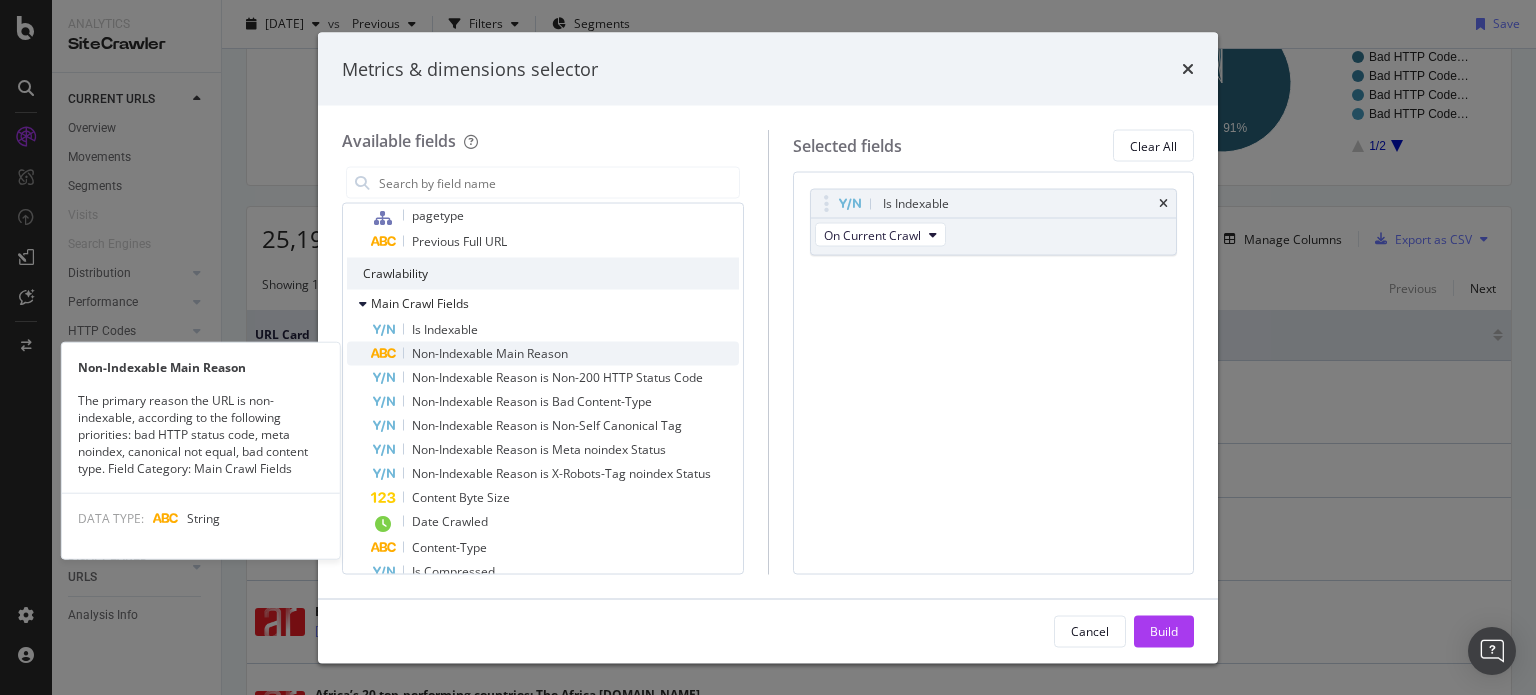 click on "Non-Indexable Main Reason" at bounding box center [490, 353] 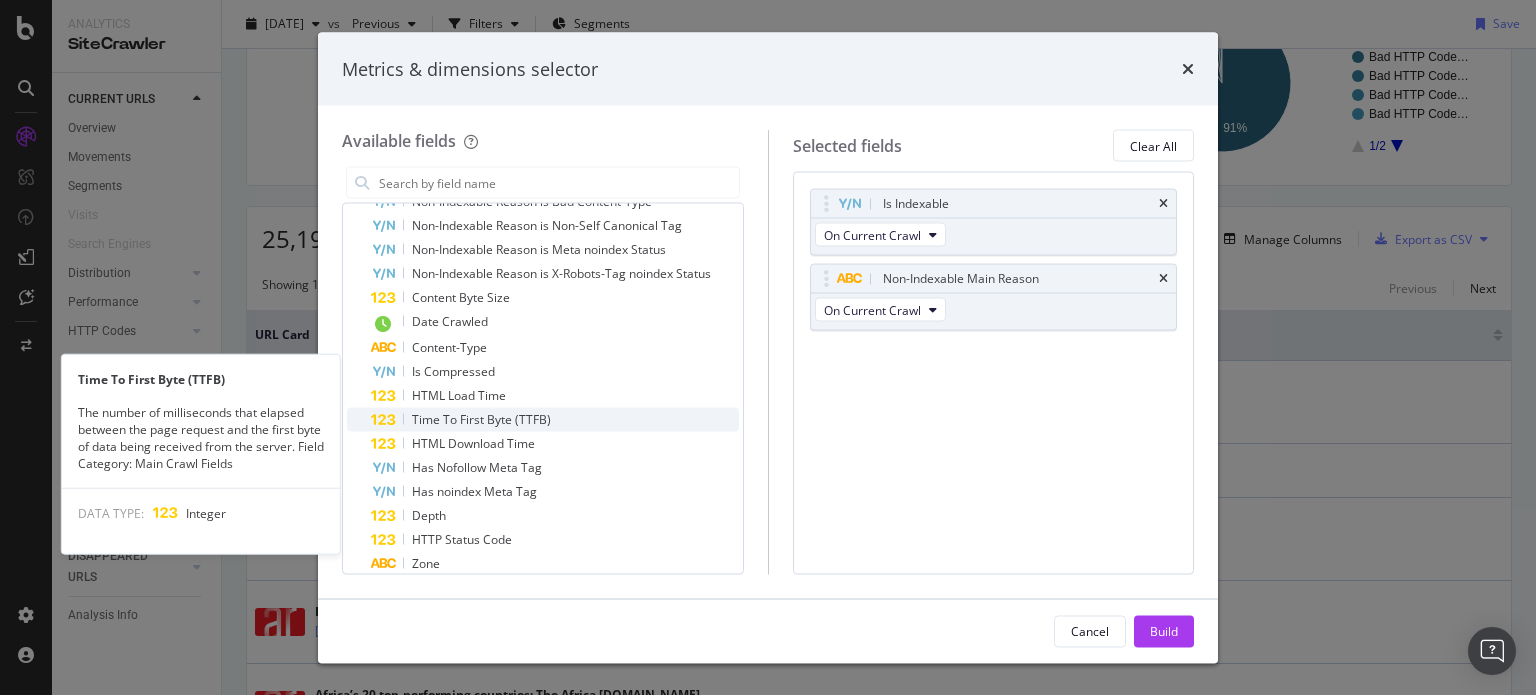 scroll, scrollTop: 600, scrollLeft: 0, axis: vertical 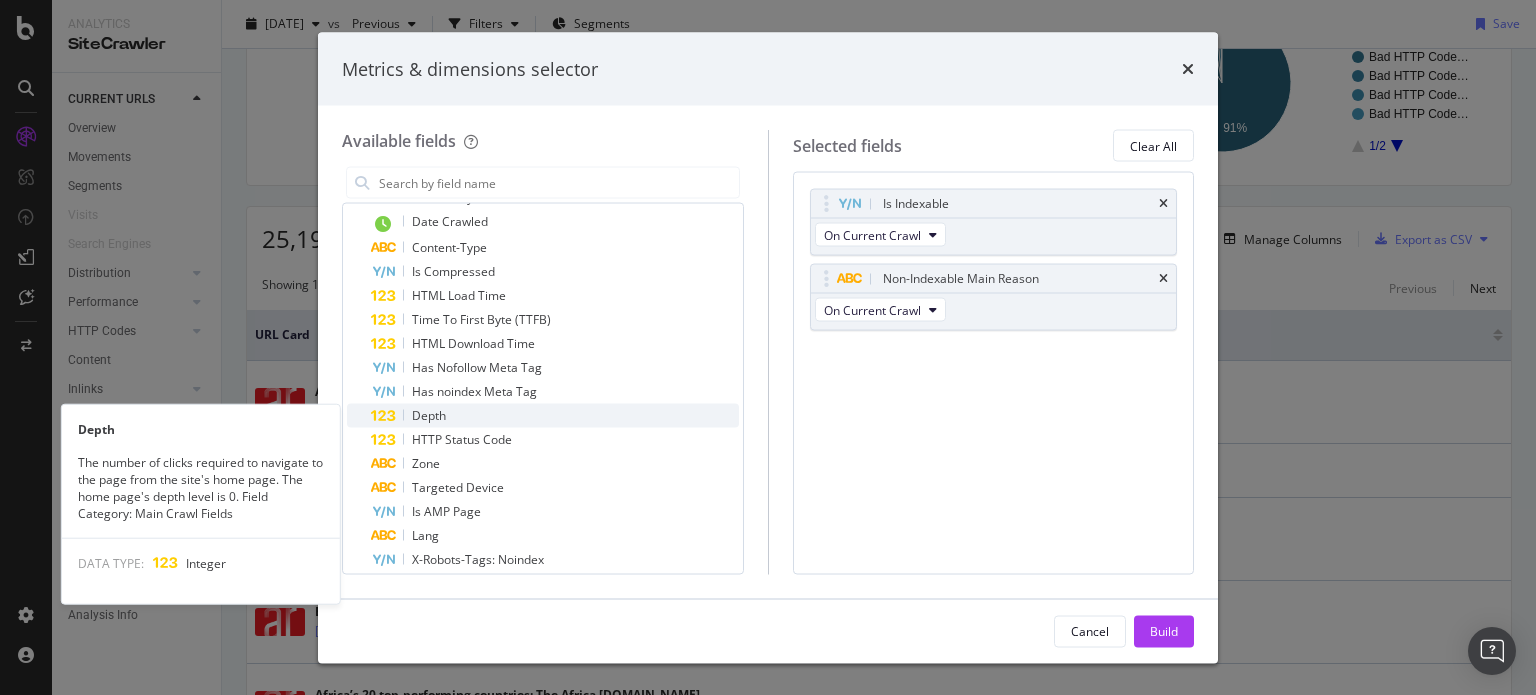 click on "Depth" at bounding box center [555, 416] 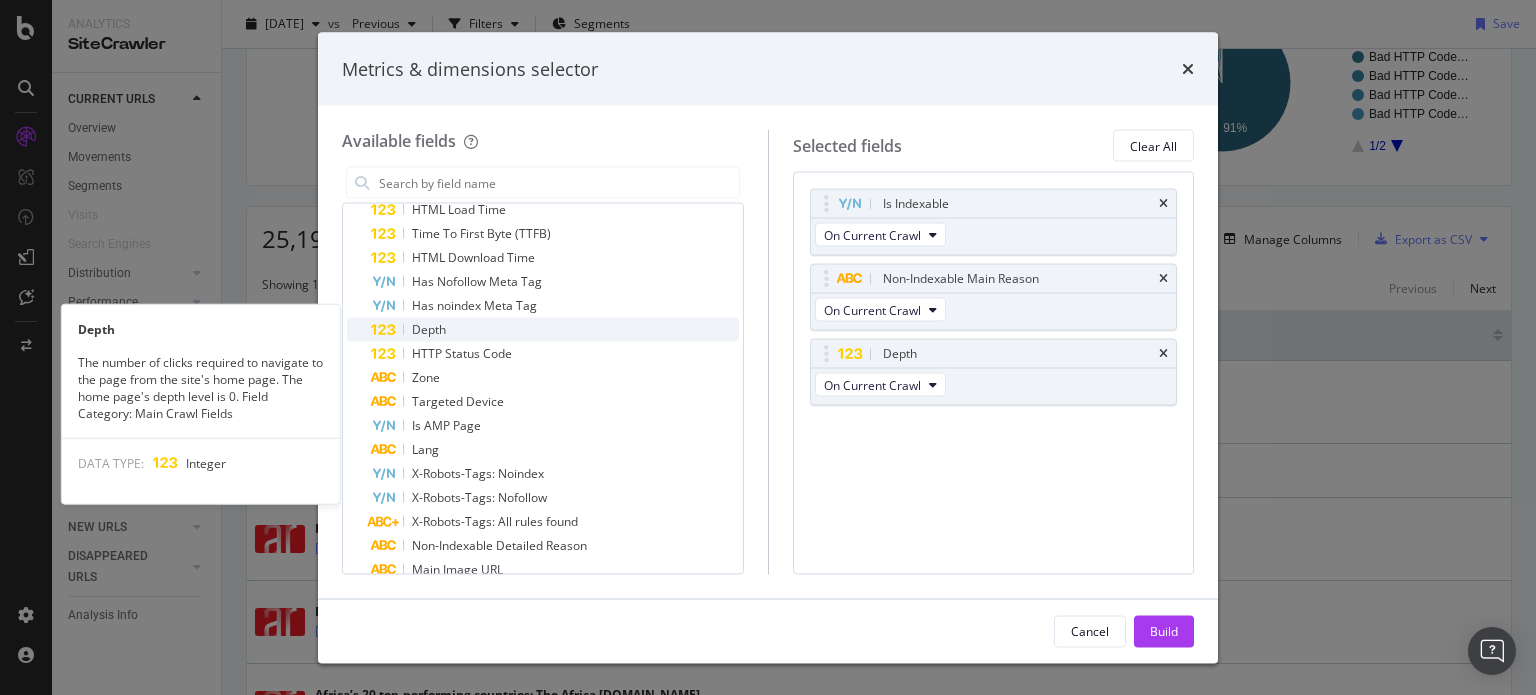 scroll, scrollTop: 700, scrollLeft: 0, axis: vertical 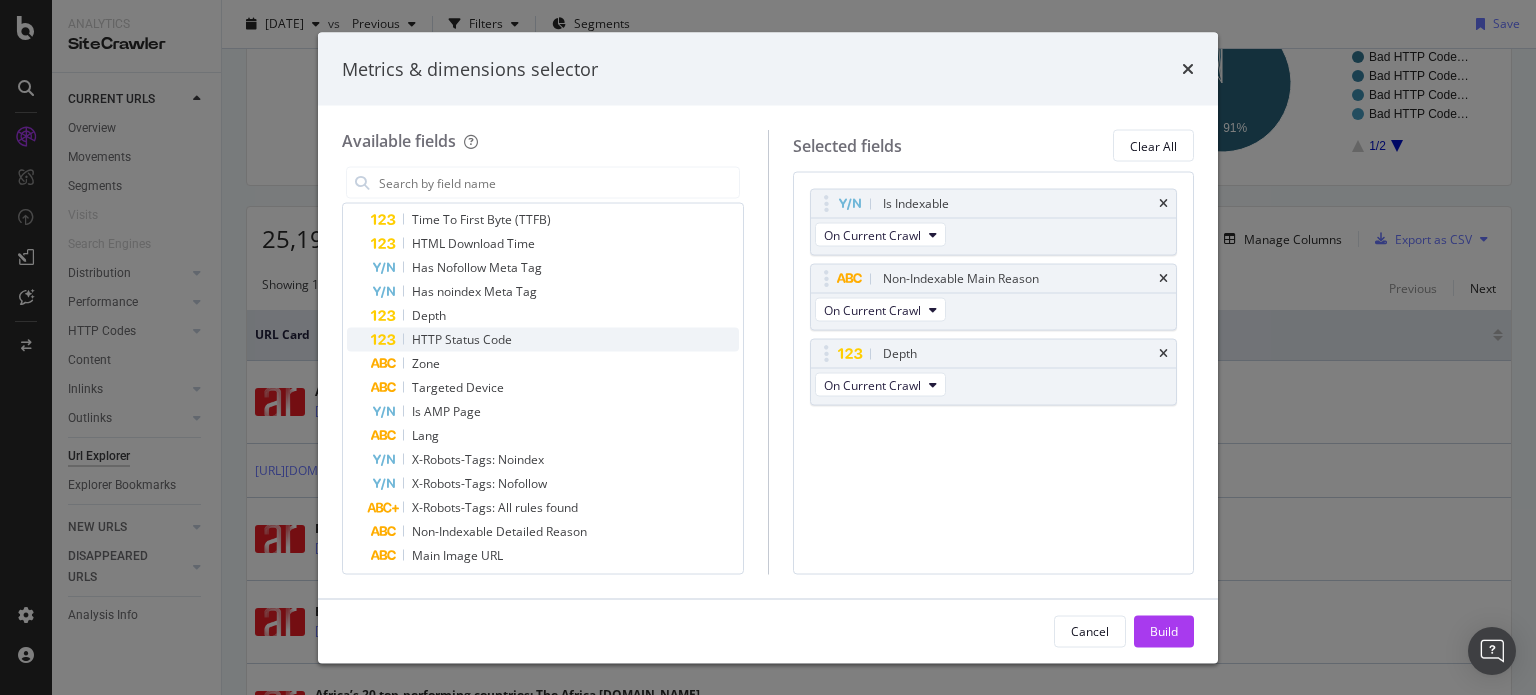 click on "HTTP Status Code" at bounding box center [462, 339] 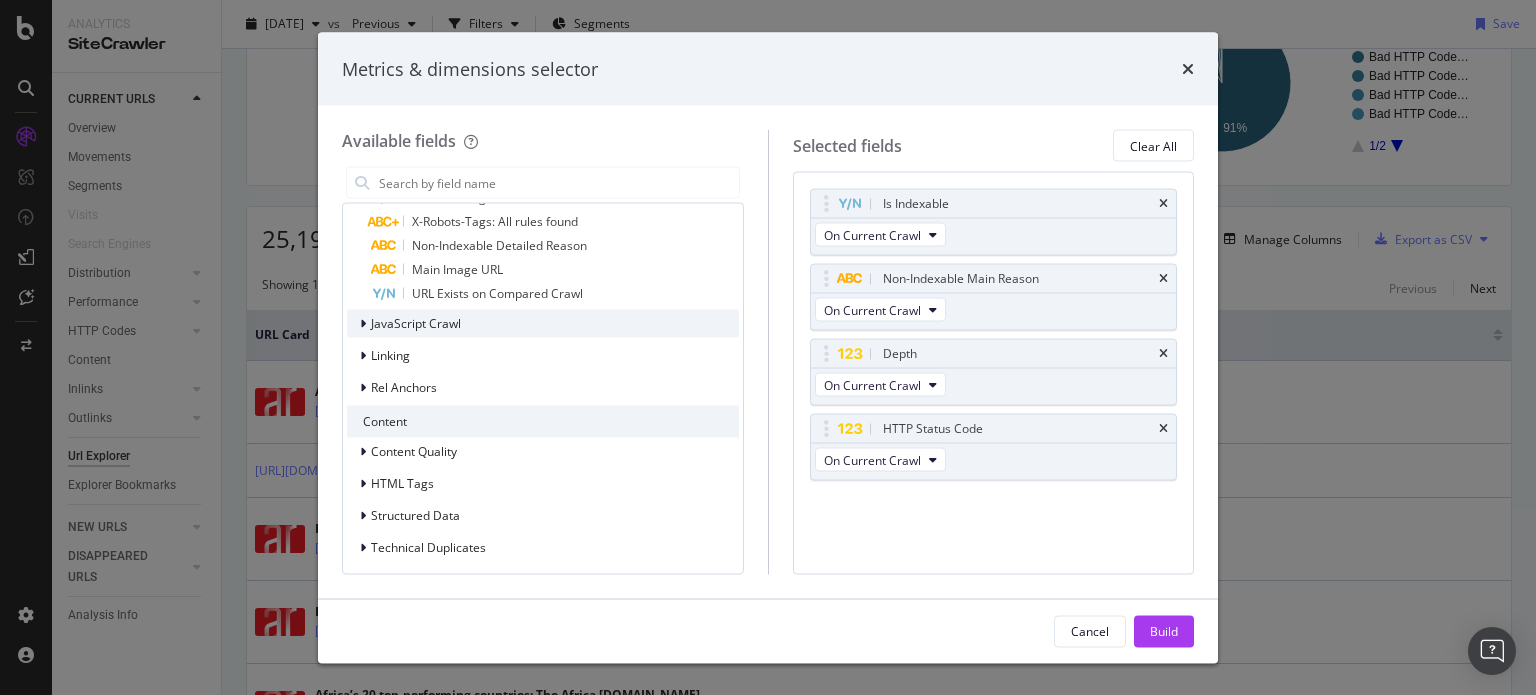 scroll, scrollTop: 1021, scrollLeft: 0, axis: vertical 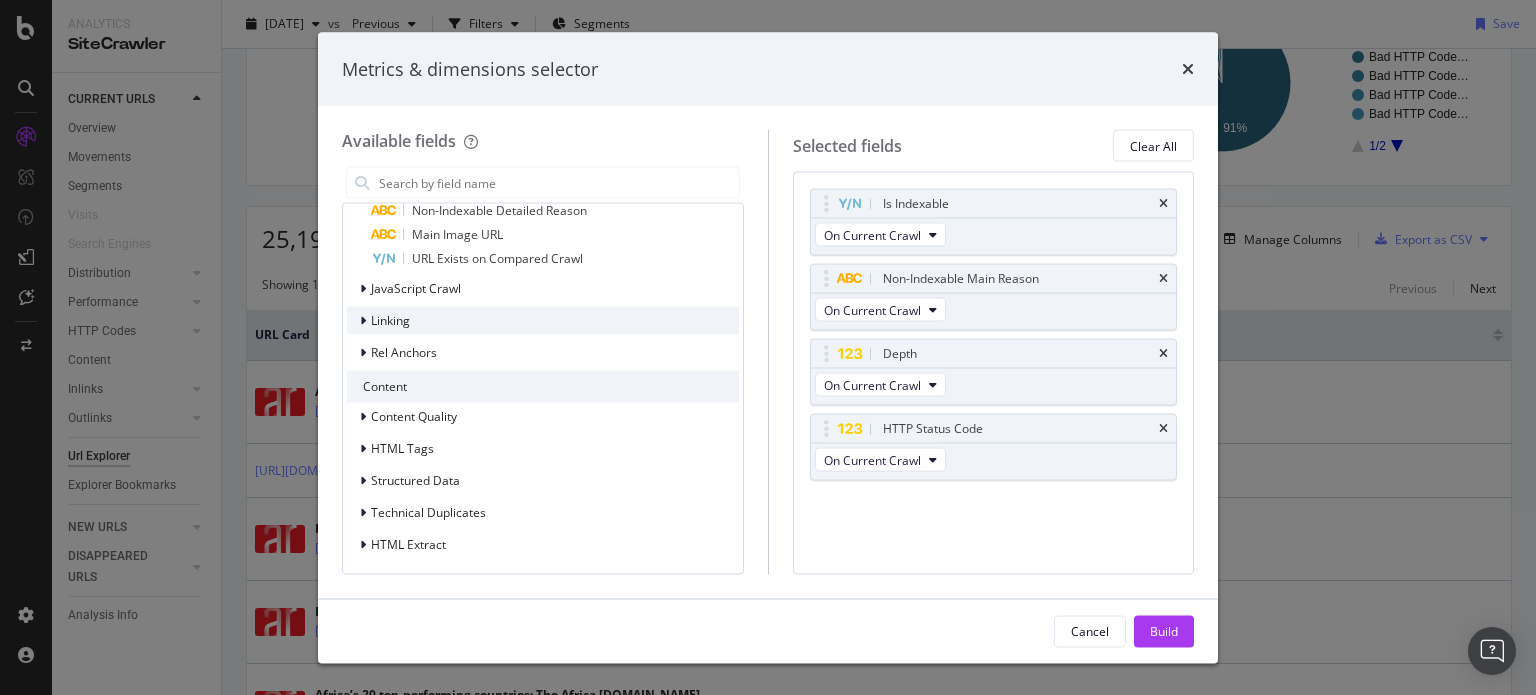 click on "Linking" at bounding box center (543, 321) 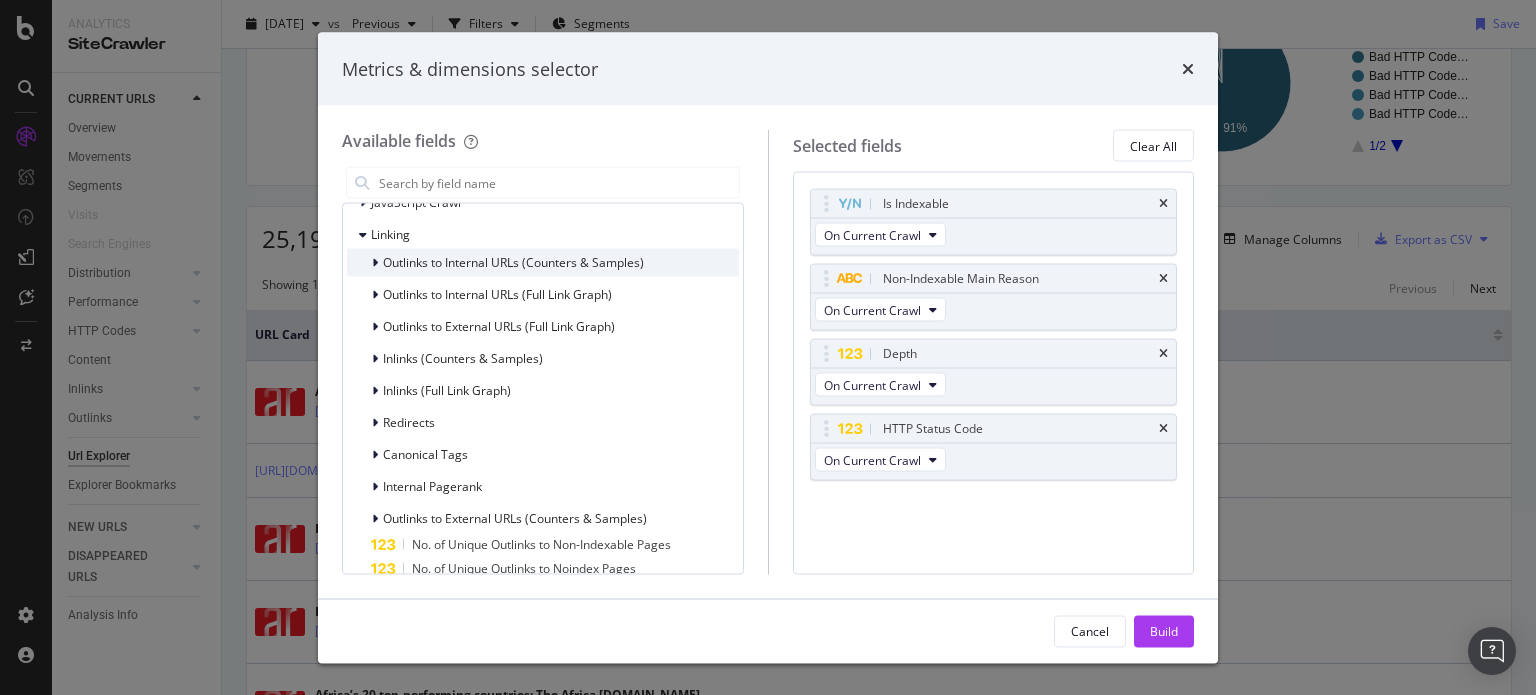 scroll, scrollTop: 1121, scrollLeft: 0, axis: vertical 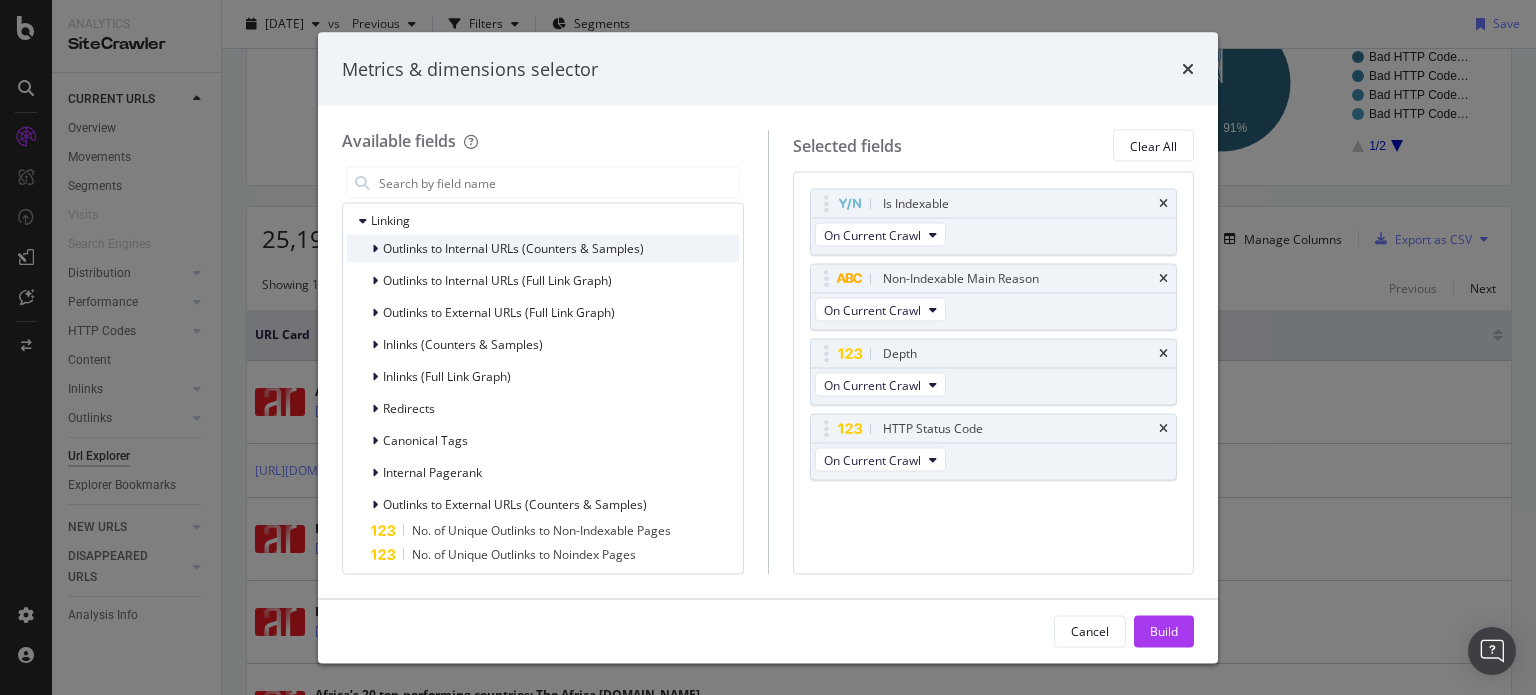 click on "Outlinks to Internal URLs (Counters & Samples)" at bounding box center [513, 248] 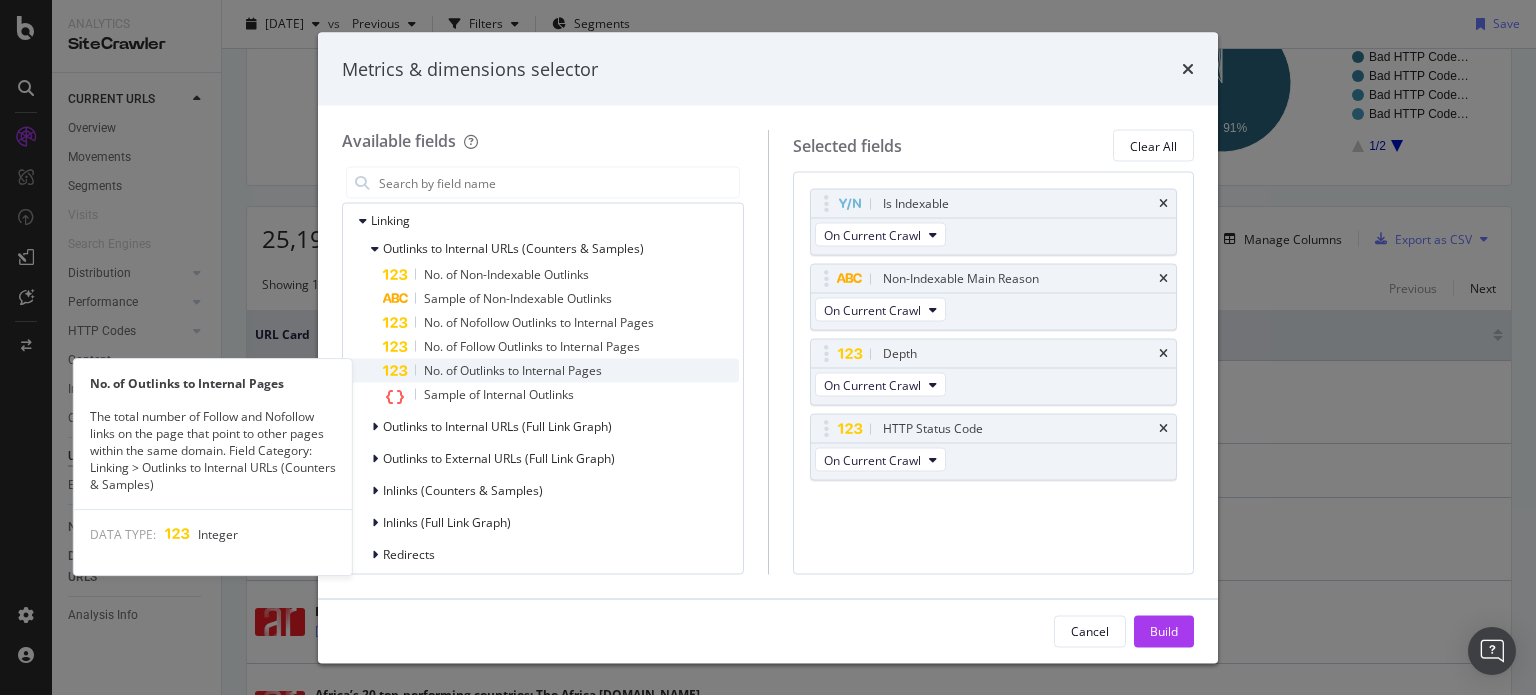 click on "No. of Outlinks to Internal Pages" at bounding box center [513, 370] 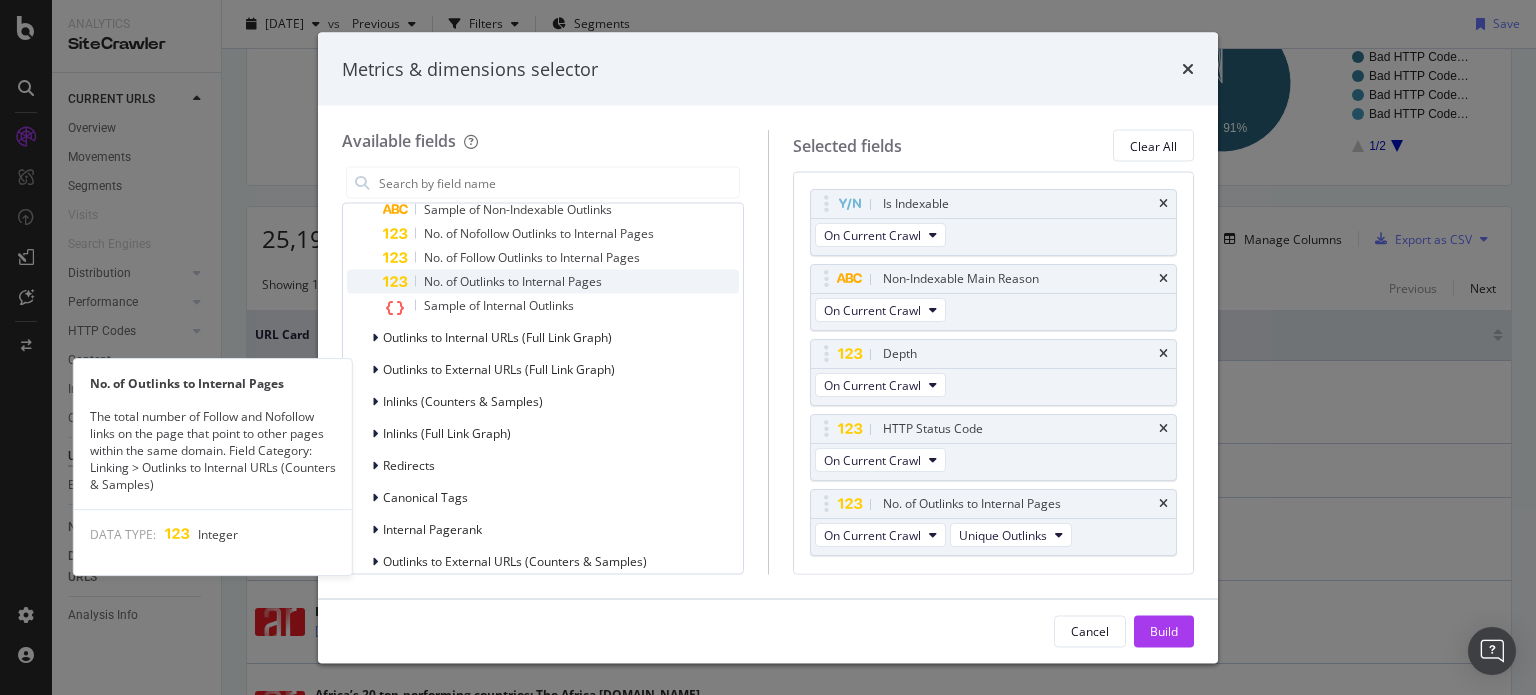scroll, scrollTop: 1221, scrollLeft: 0, axis: vertical 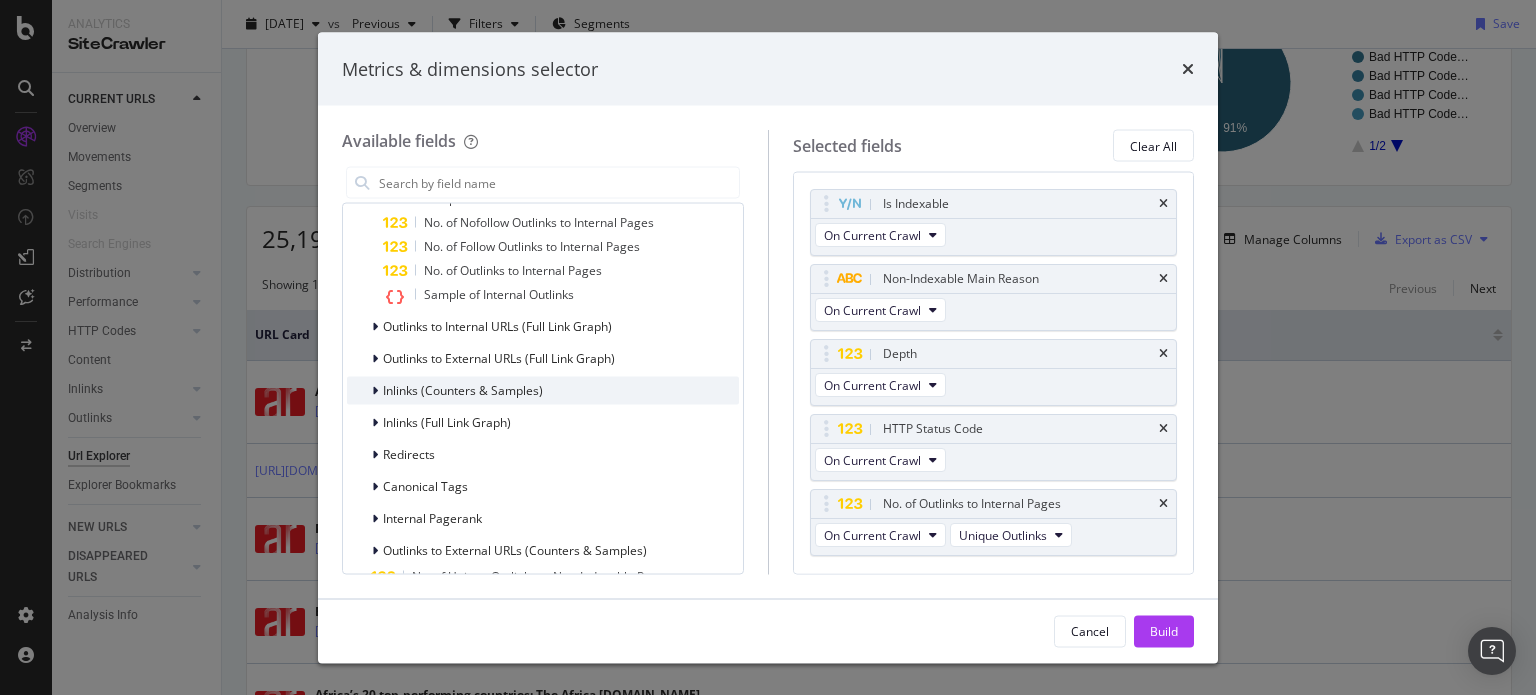 click on "Inlinks (Counters & Samples)" at bounding box center (463, 390) 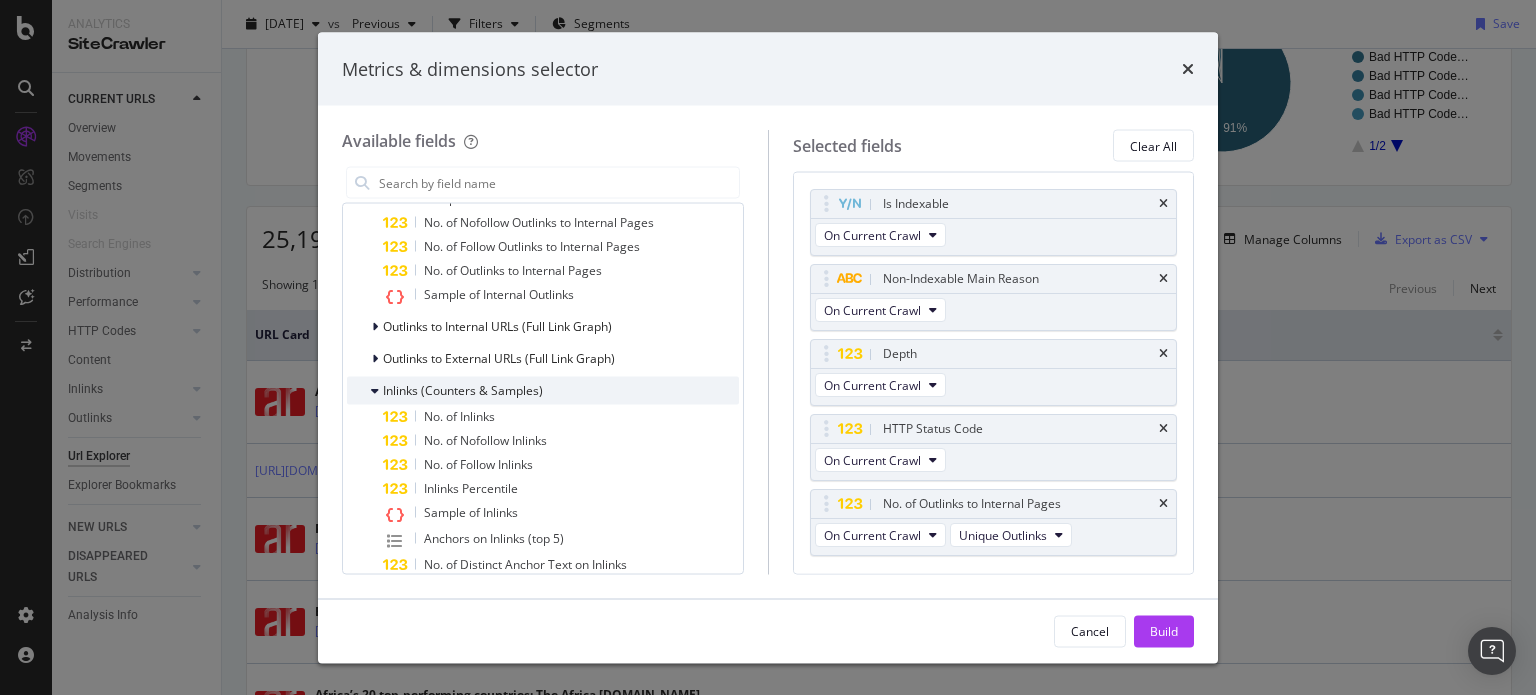 scroll, scrollTop: 1321, scrollLeft: 0, axis: vertical 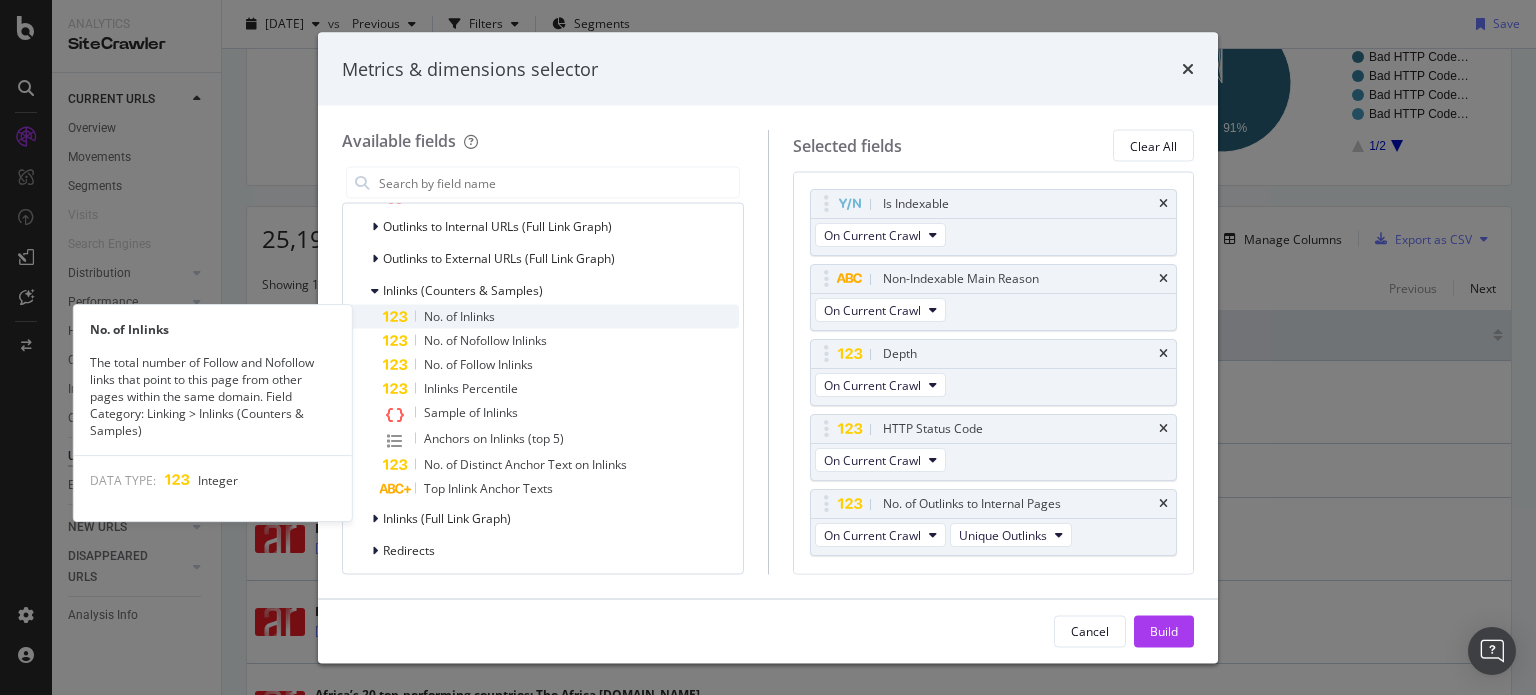 click on "No. of Inlinks" at bounding box center [459, 316] 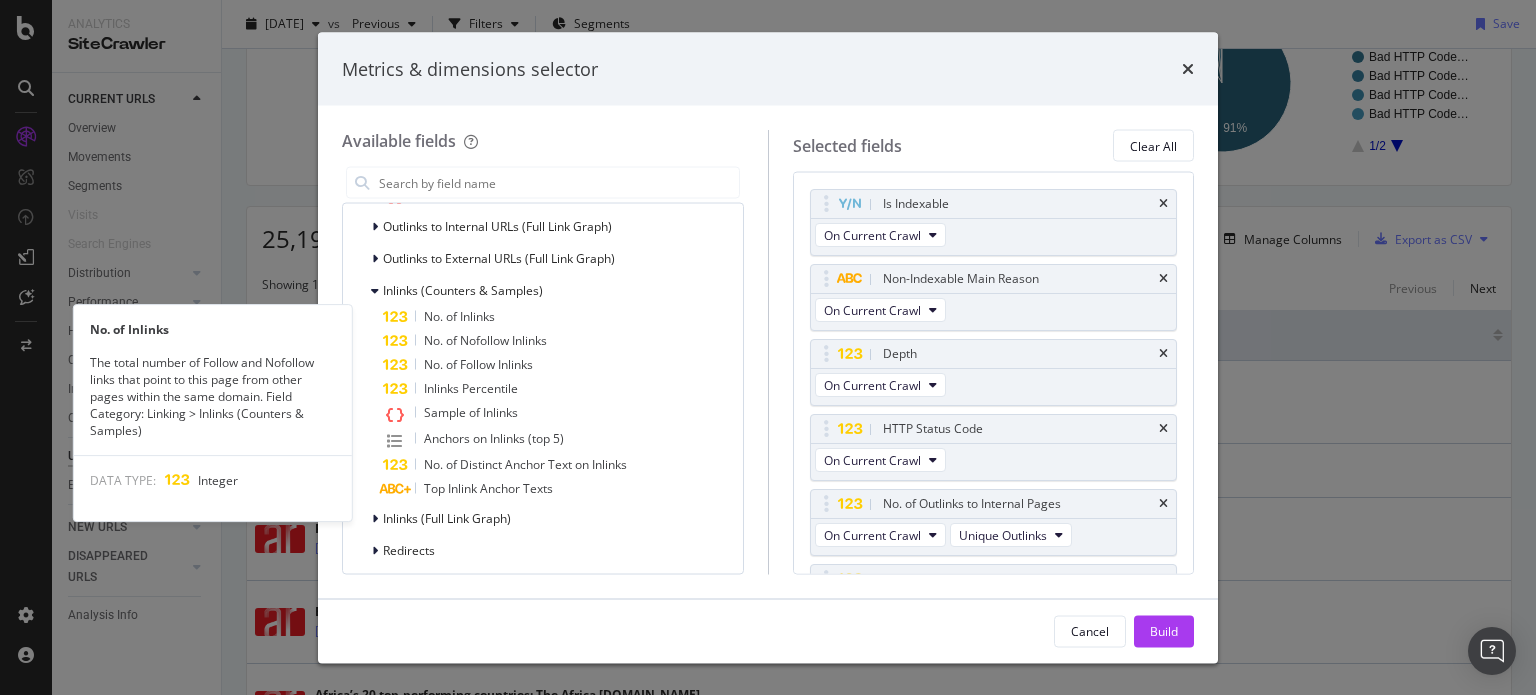 scroll, scrollTop: 54, scrollLeft: 0, axis: vertical 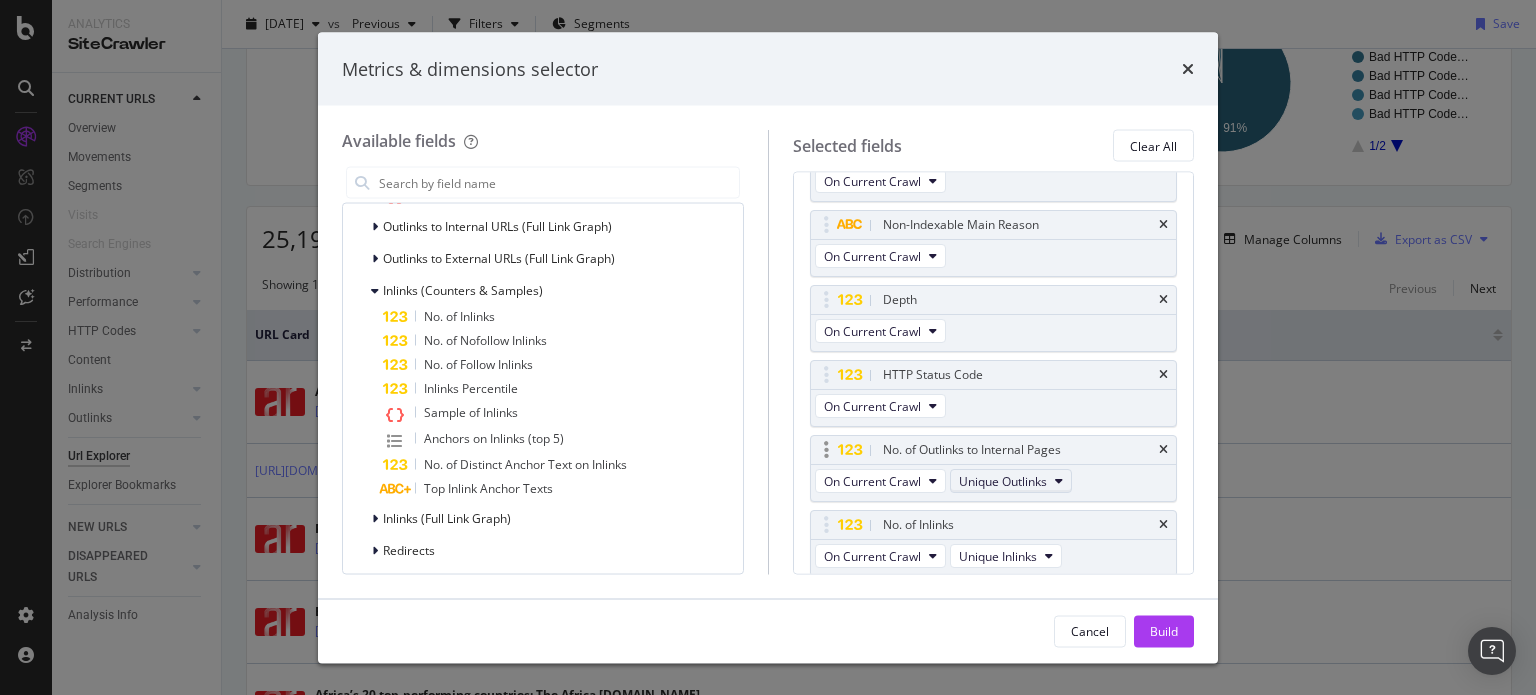 click on "Unique Outlinks" at bounding box center [1003, 480] 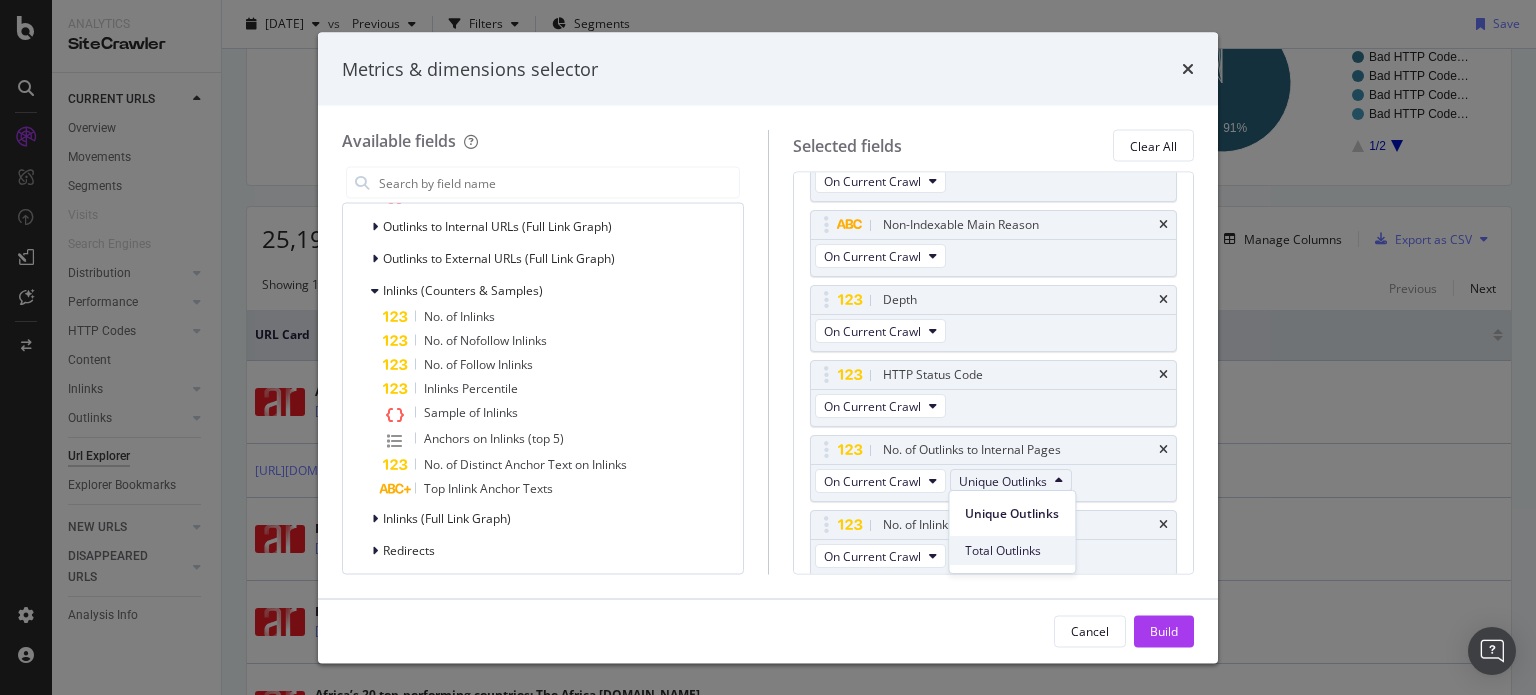 click on "Total Outlinks" at bounding box center (1012, 551) 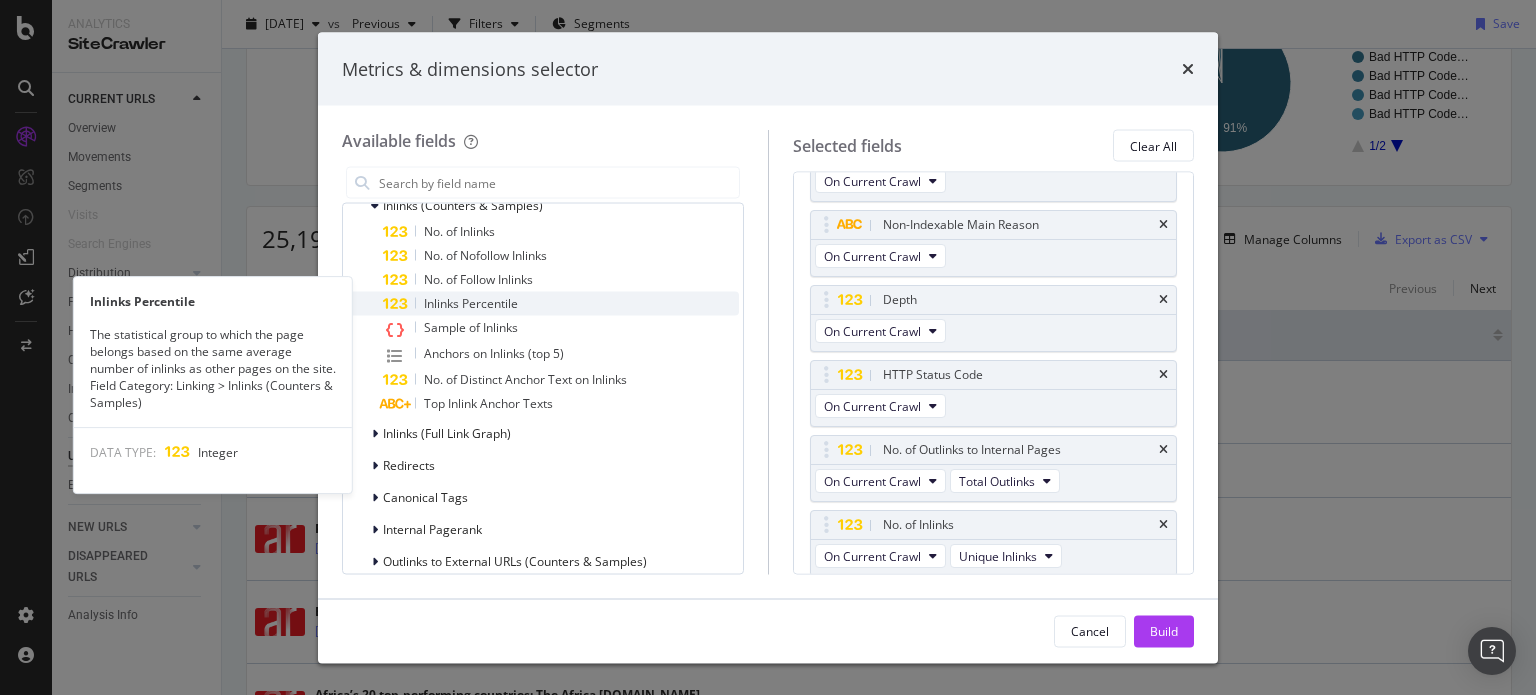 scroll, scrollTop: 1421, scrollLeft: 0, axis: vertical 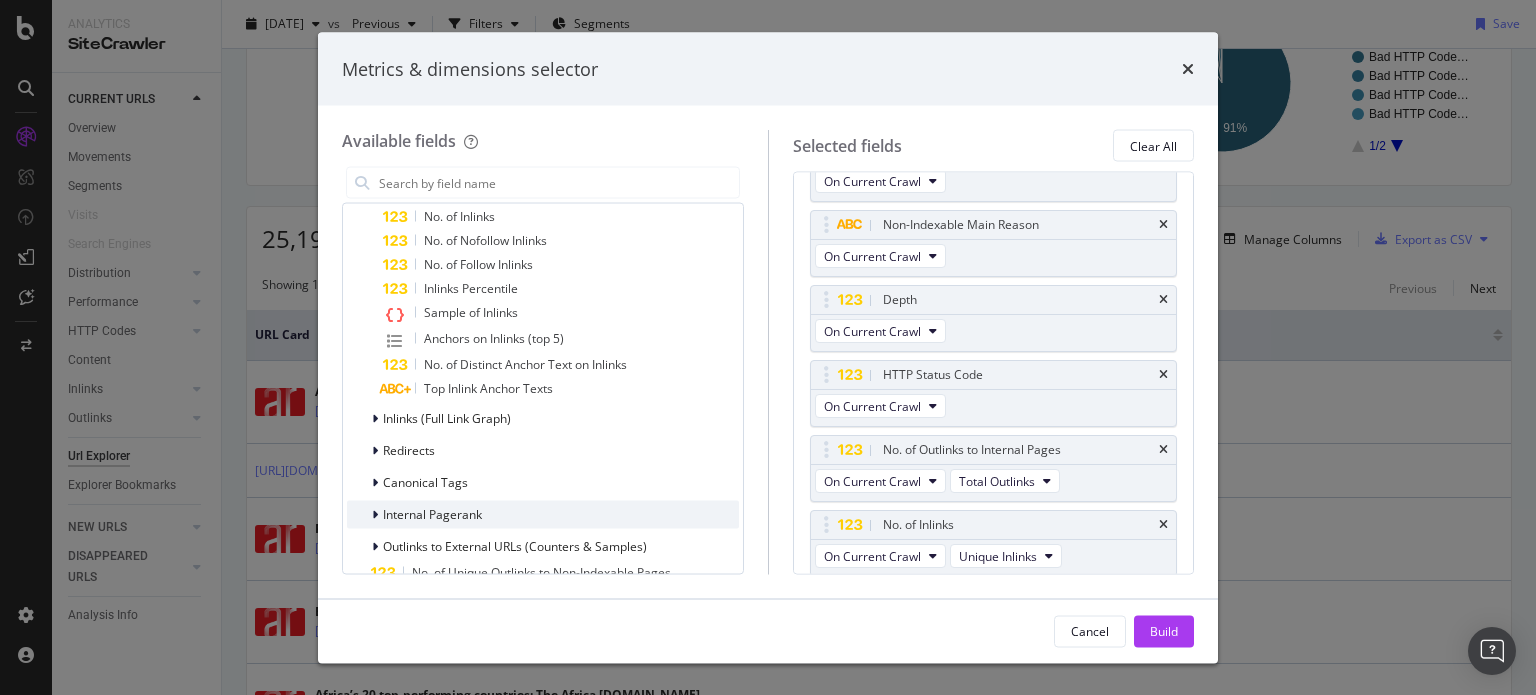 click on "Internal Pagerank" at bounding box center (432, 514) 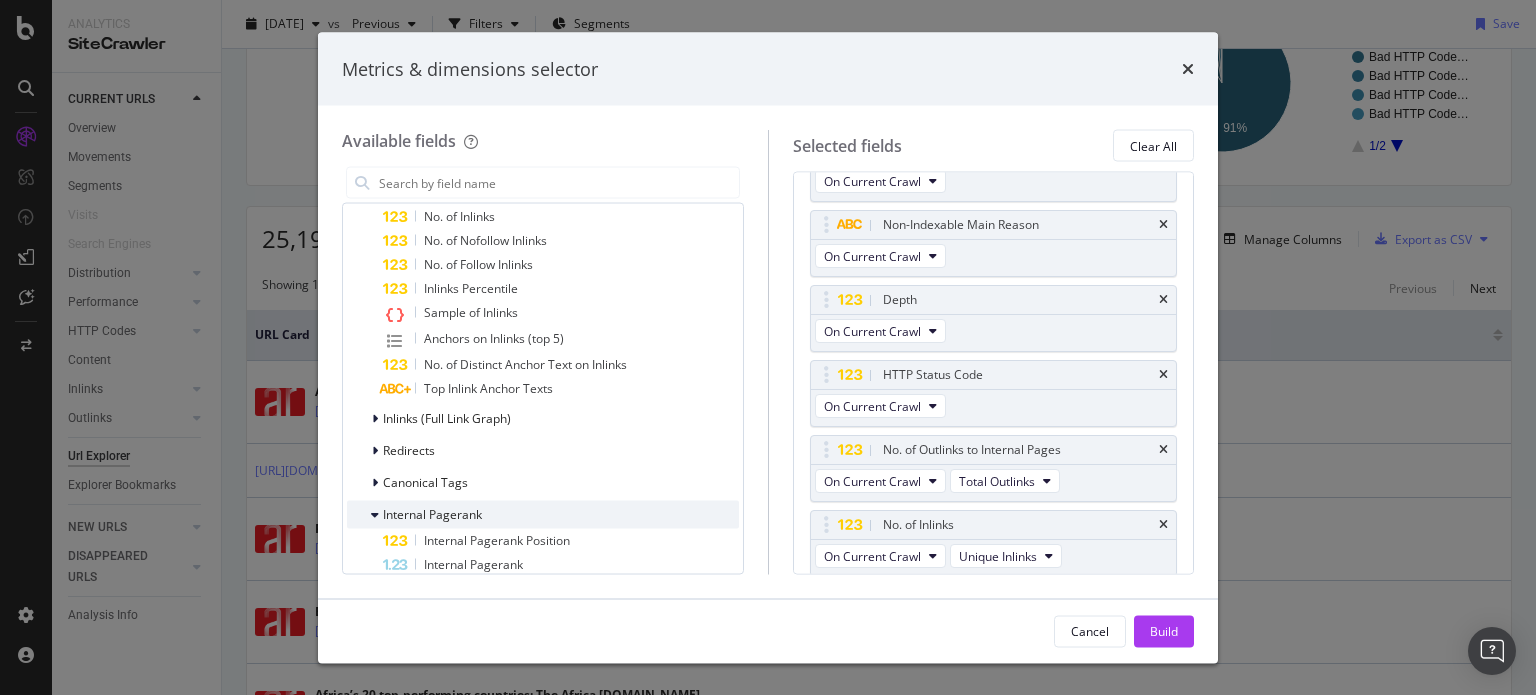 scroll, scrollTop: 1521, scrollLeft: 0, axis: vertical 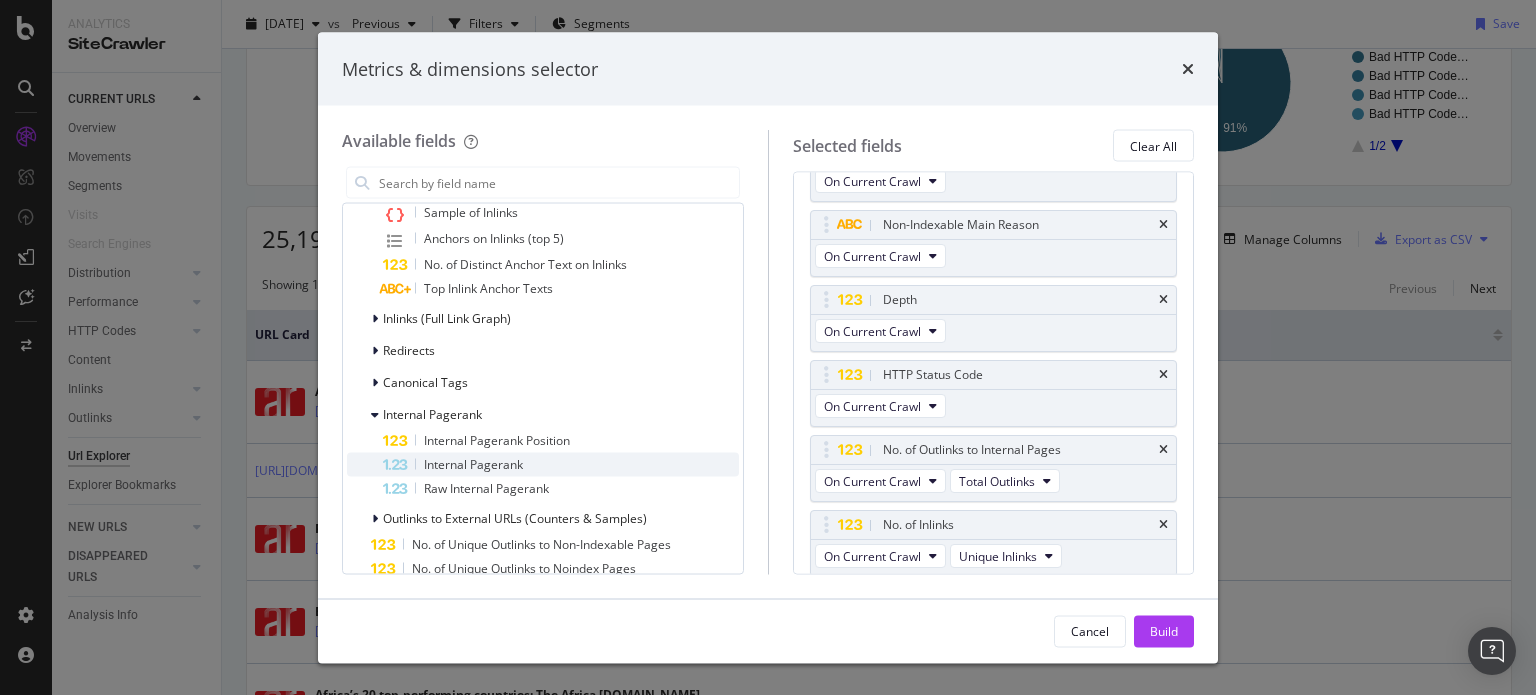 click on "Internal Pagerank" at bounding box center (473, 464) 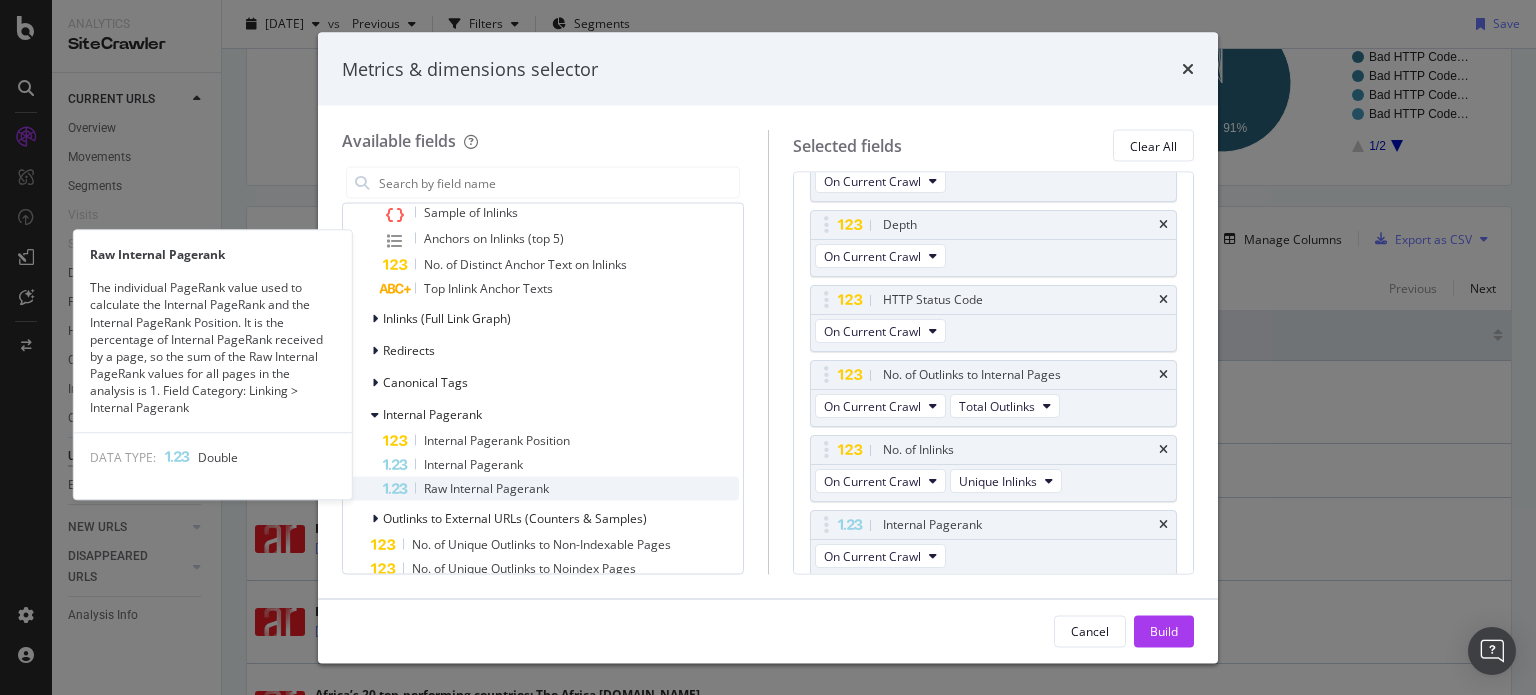 click on "Raw Internal Pagerank" at bounding box center [486, 488] 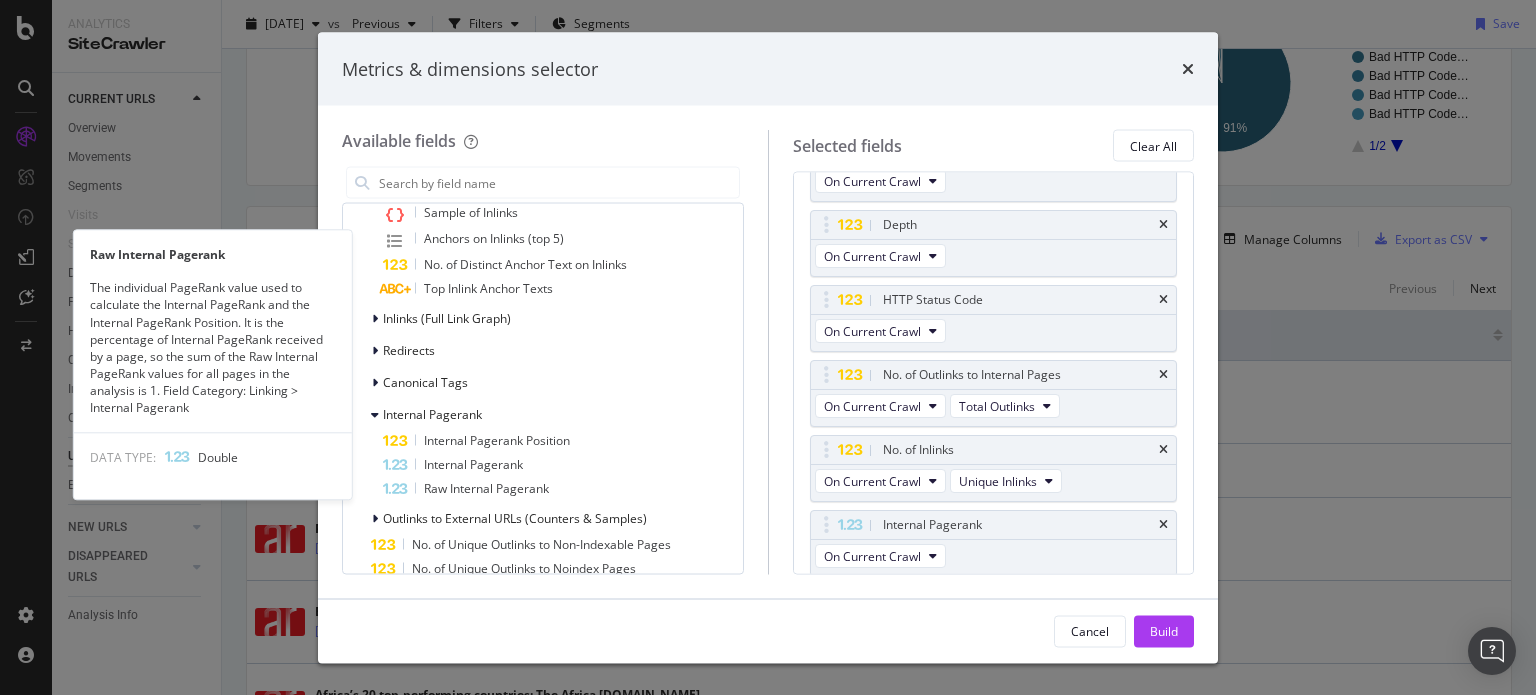 scroll, scrollTop: 202, scrollLeft: 0, axis: vertical 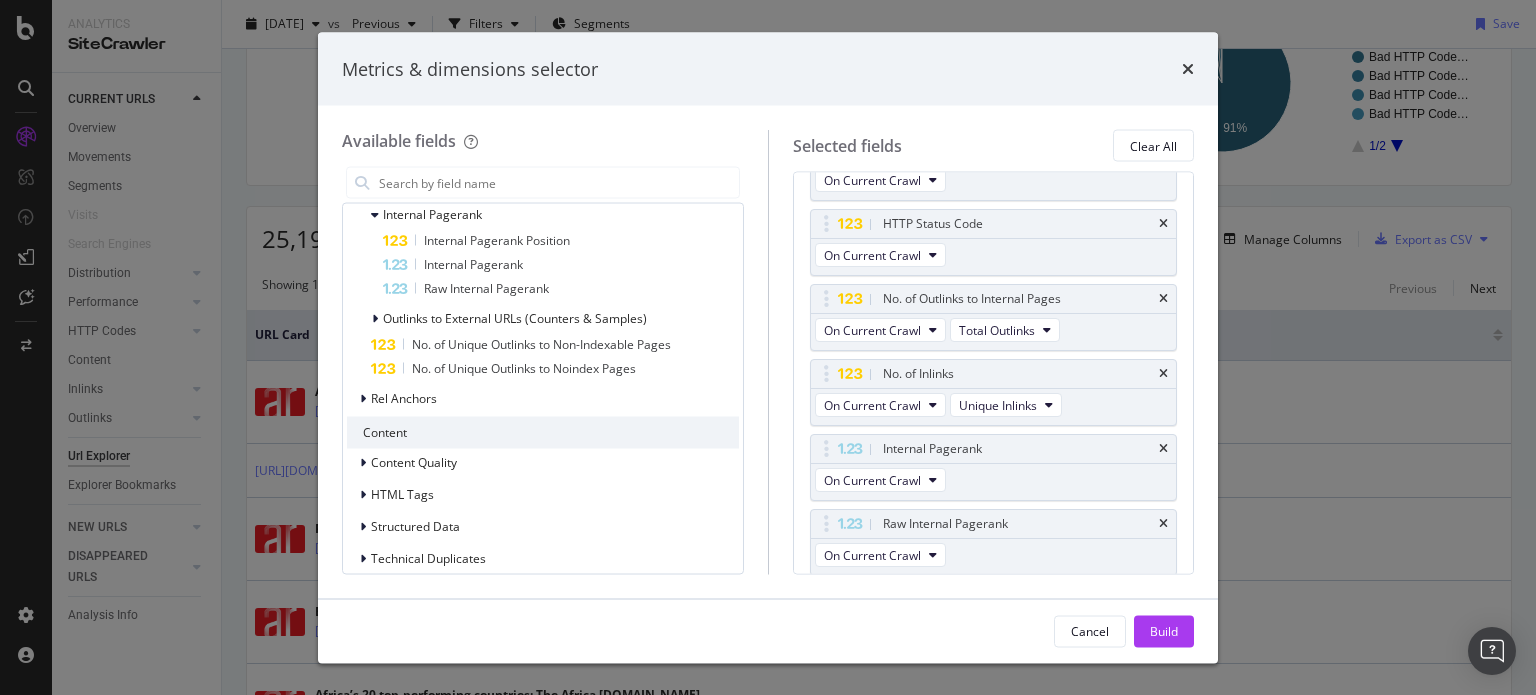 click on "Content" at bounding box center [543, 433] 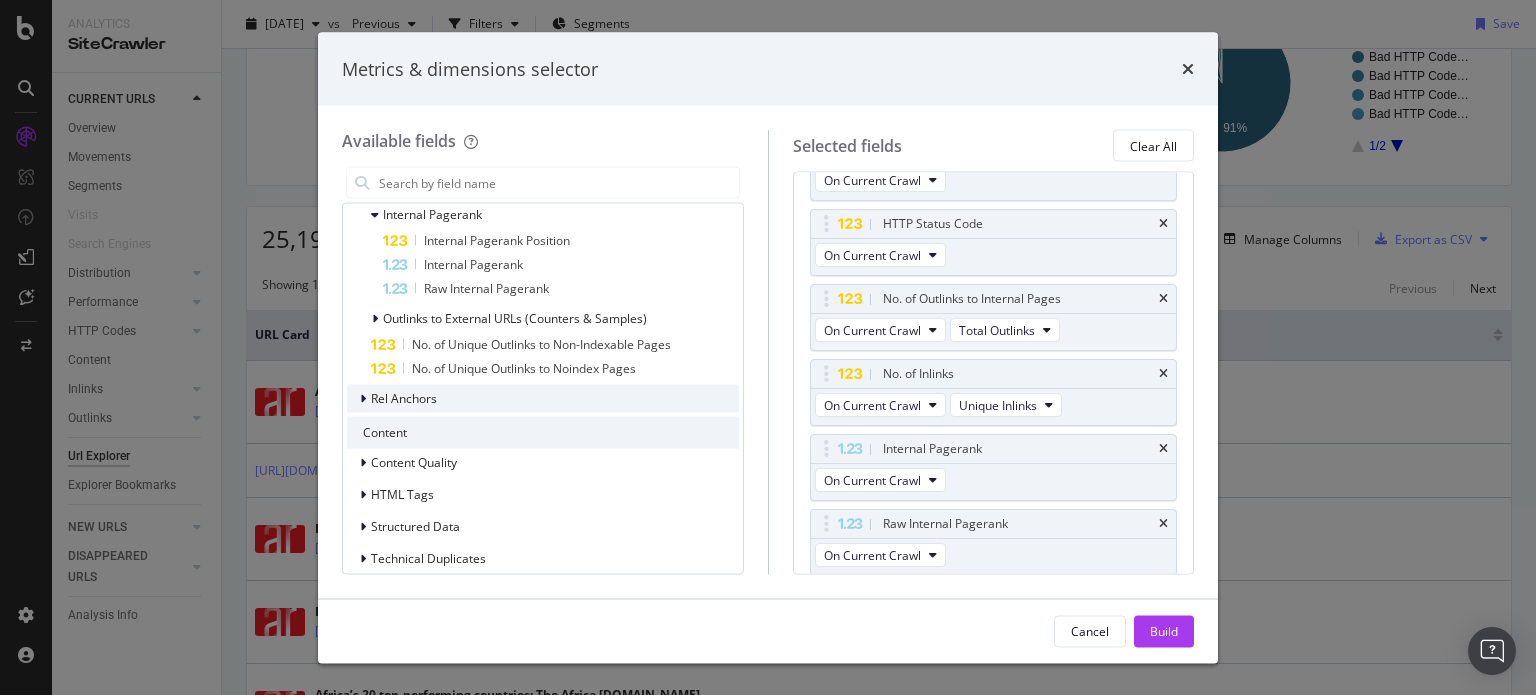 click on "Rel Anchors" at bounding box center (404, 398) 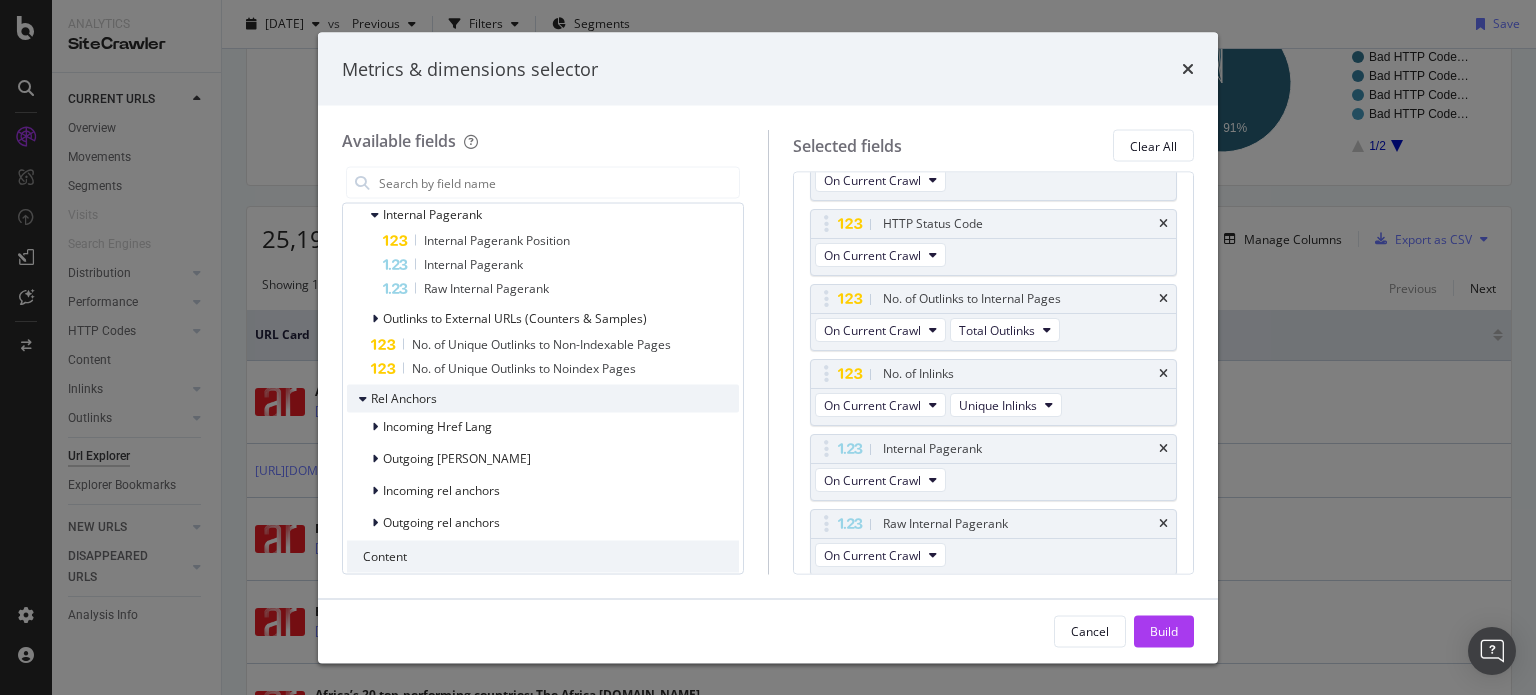 click on "Rel Anchors" at bounding box center [404, 398] 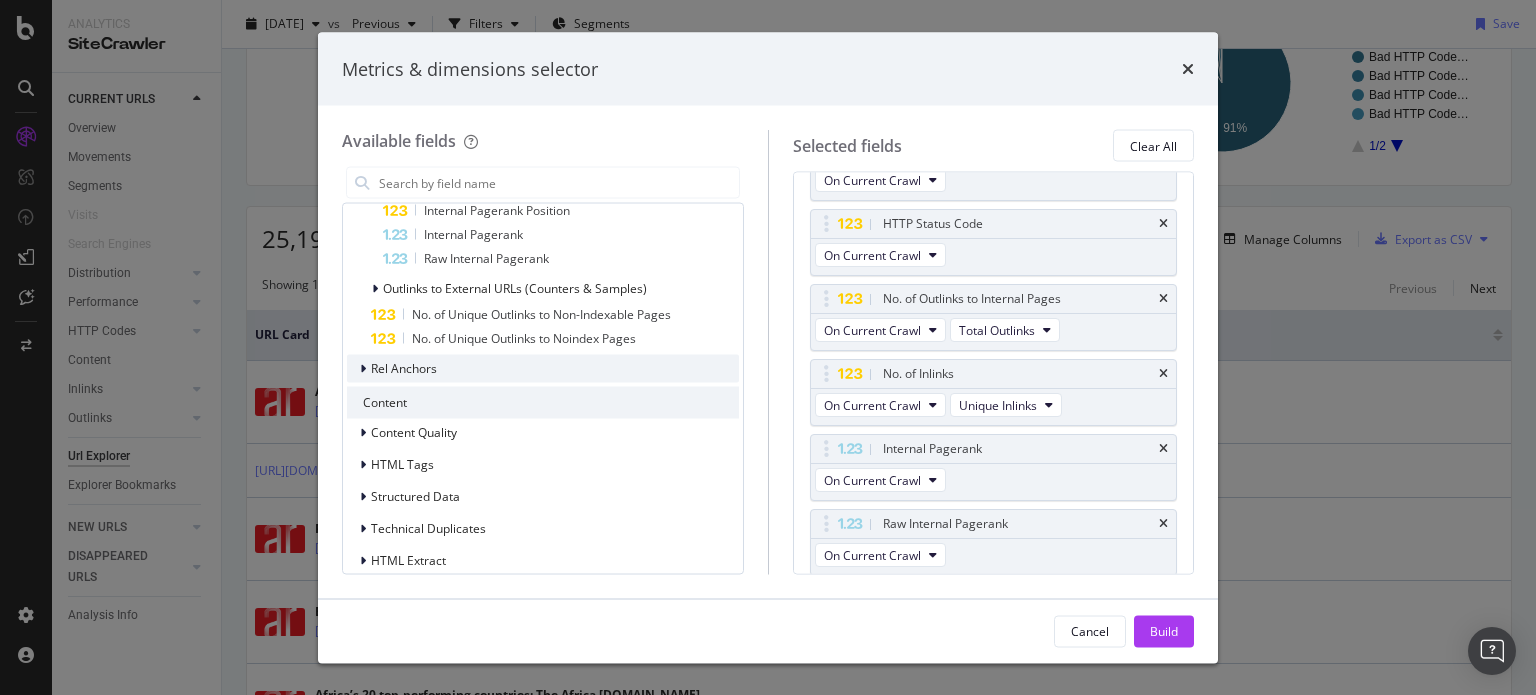 scroll, scrollTop: 1767, scrollLeft: 0, axis: vertical 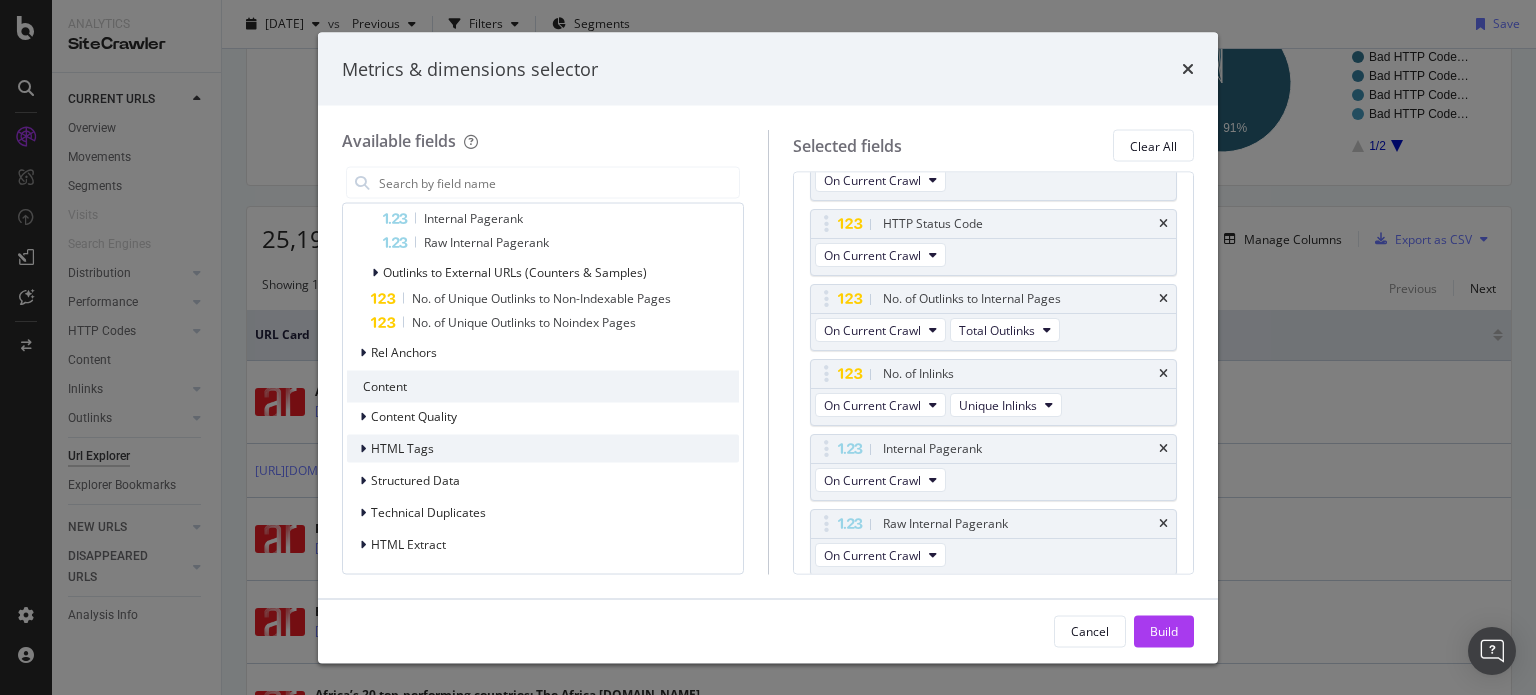 click on "HTML Tags" at bounding box center [402, 448] 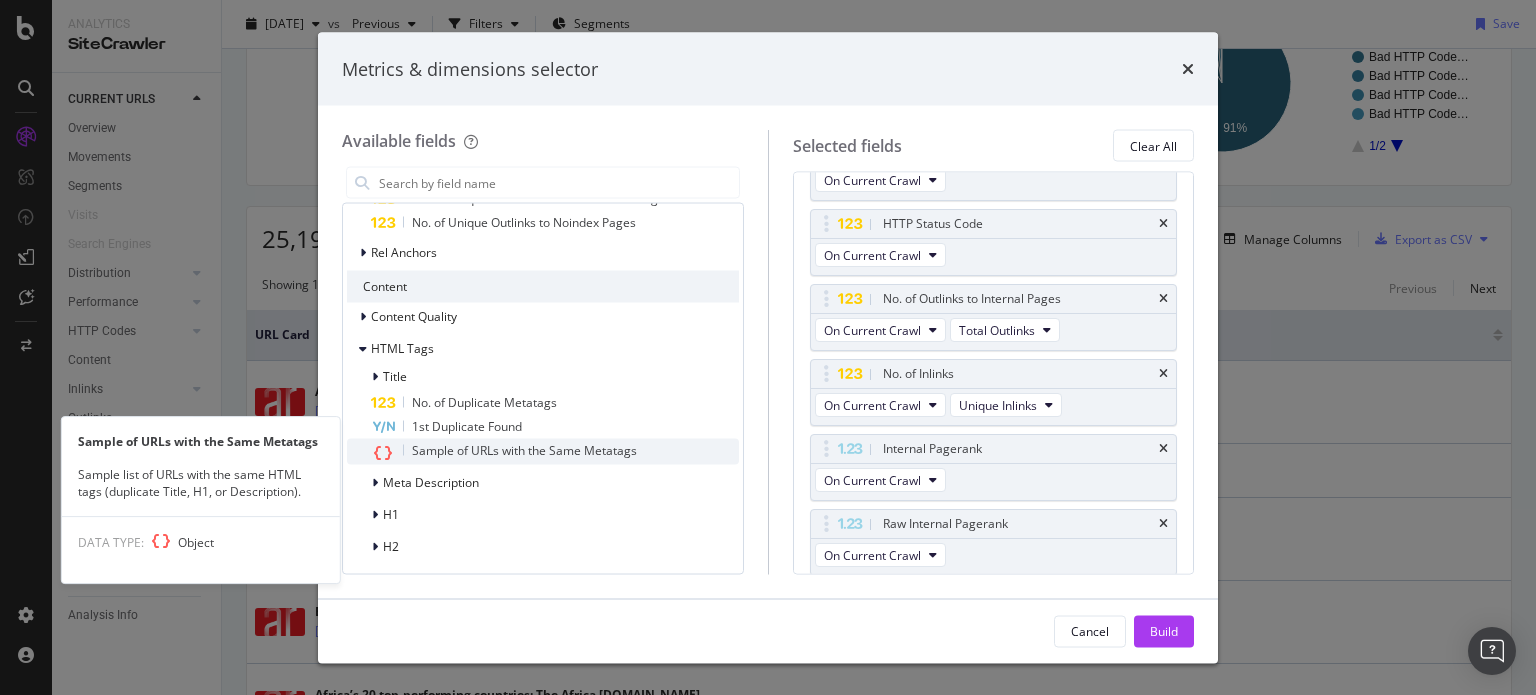 scroll, scrollTop: 1967, scrollLeft: 0, axis: vertical 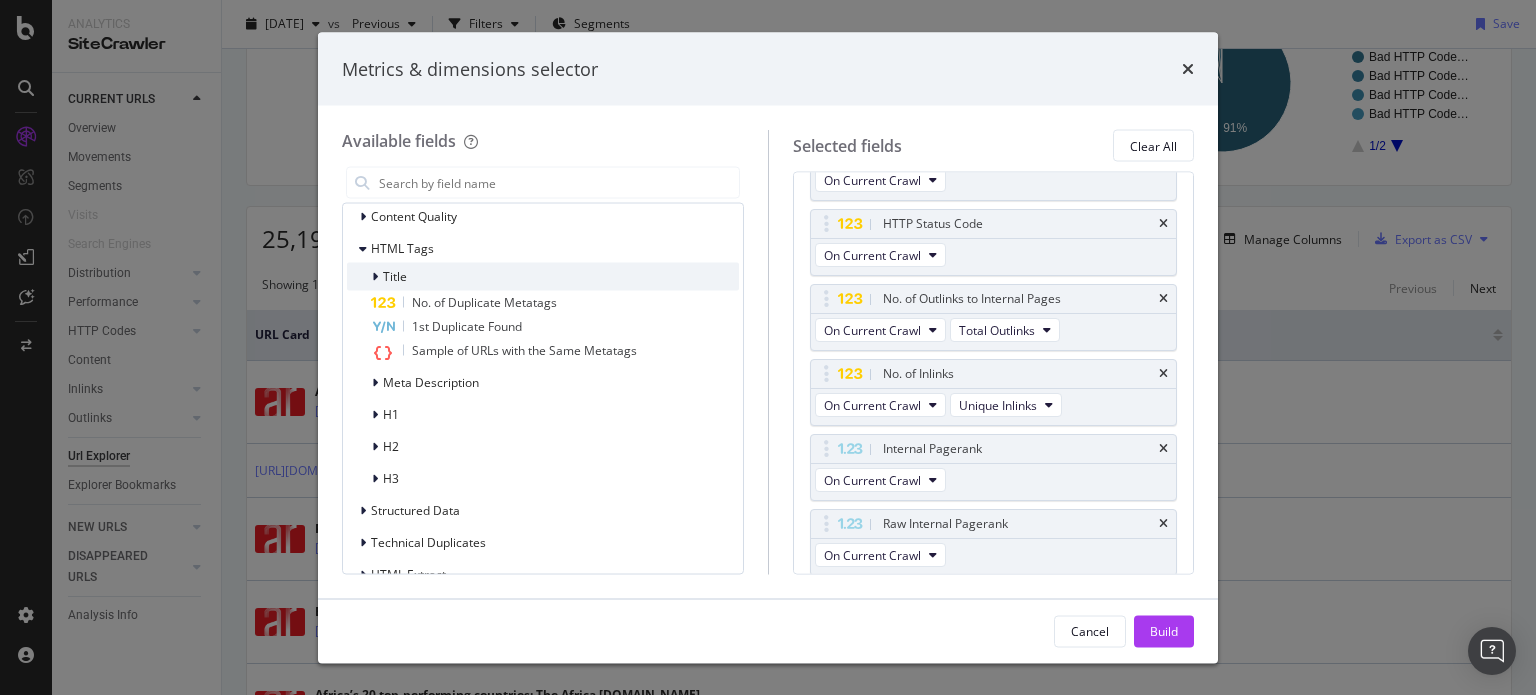 click on "Title" at bounding box center [395, 276] 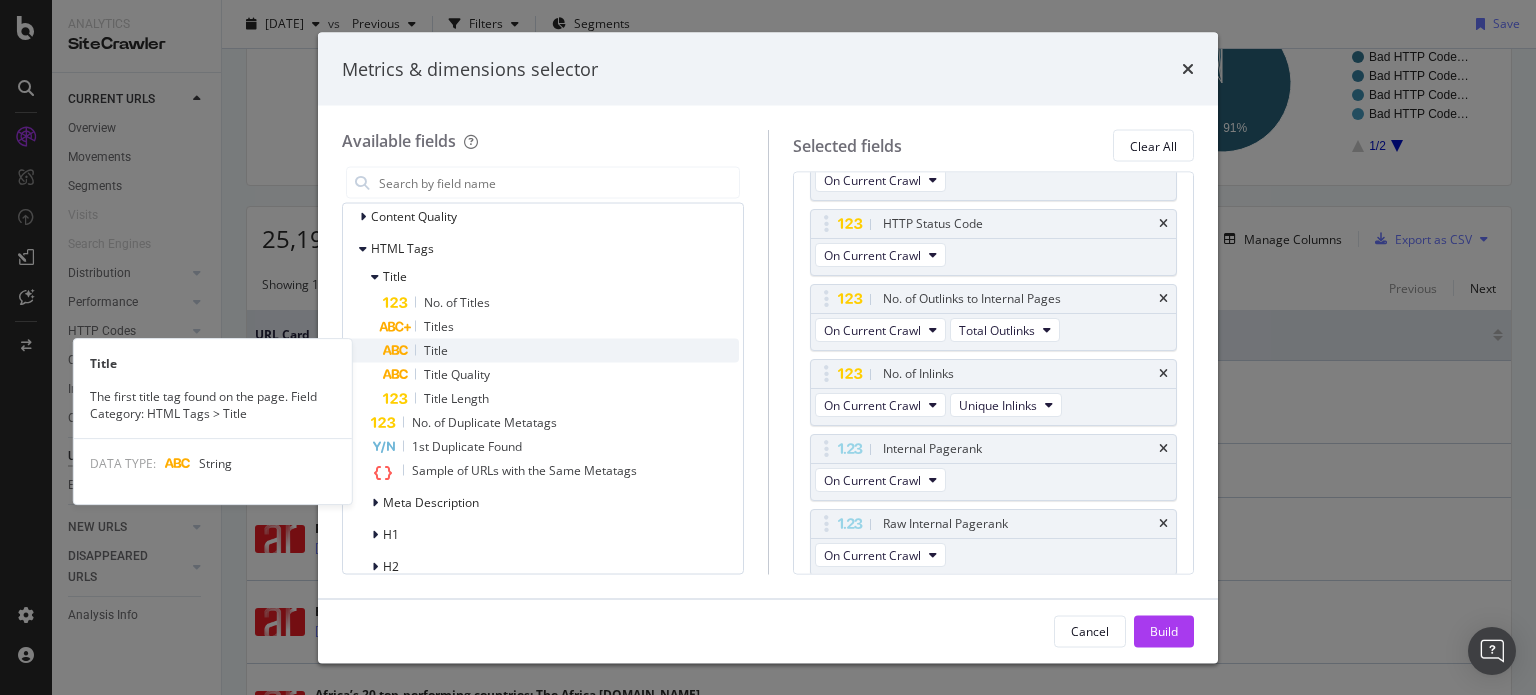 click on "Title" at bounding box center (561, 351) 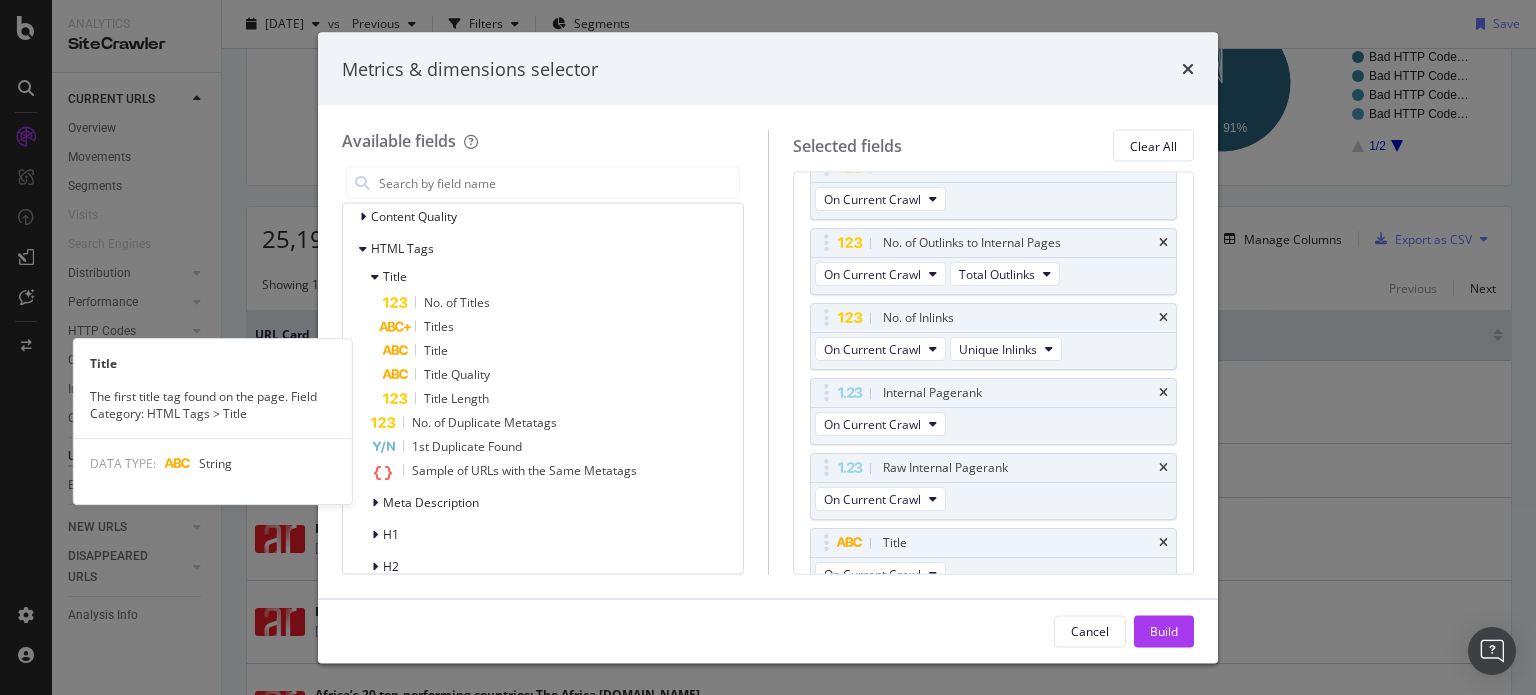 scroll, scrollTop: 278, scrollLeft: 0, axis: vertical 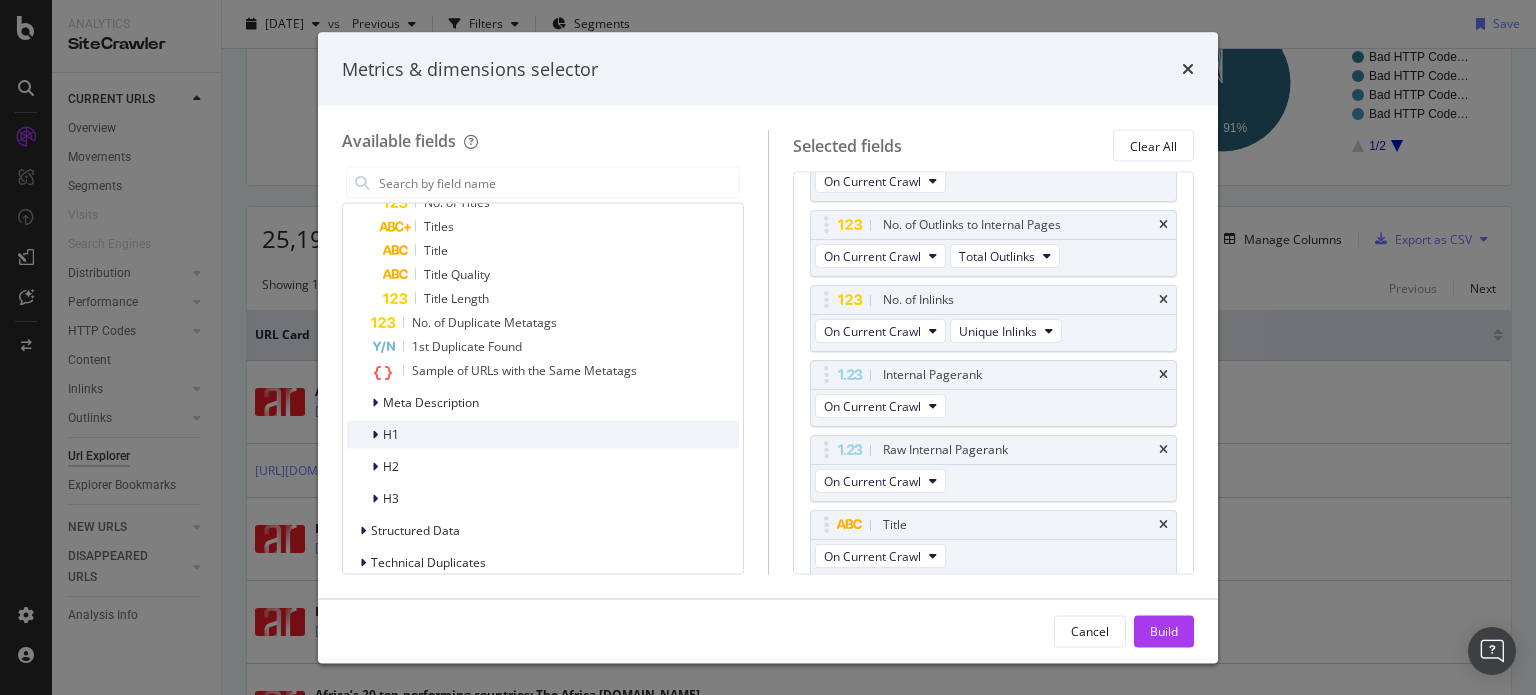 click on "H1" at bounding box center [543, 435] 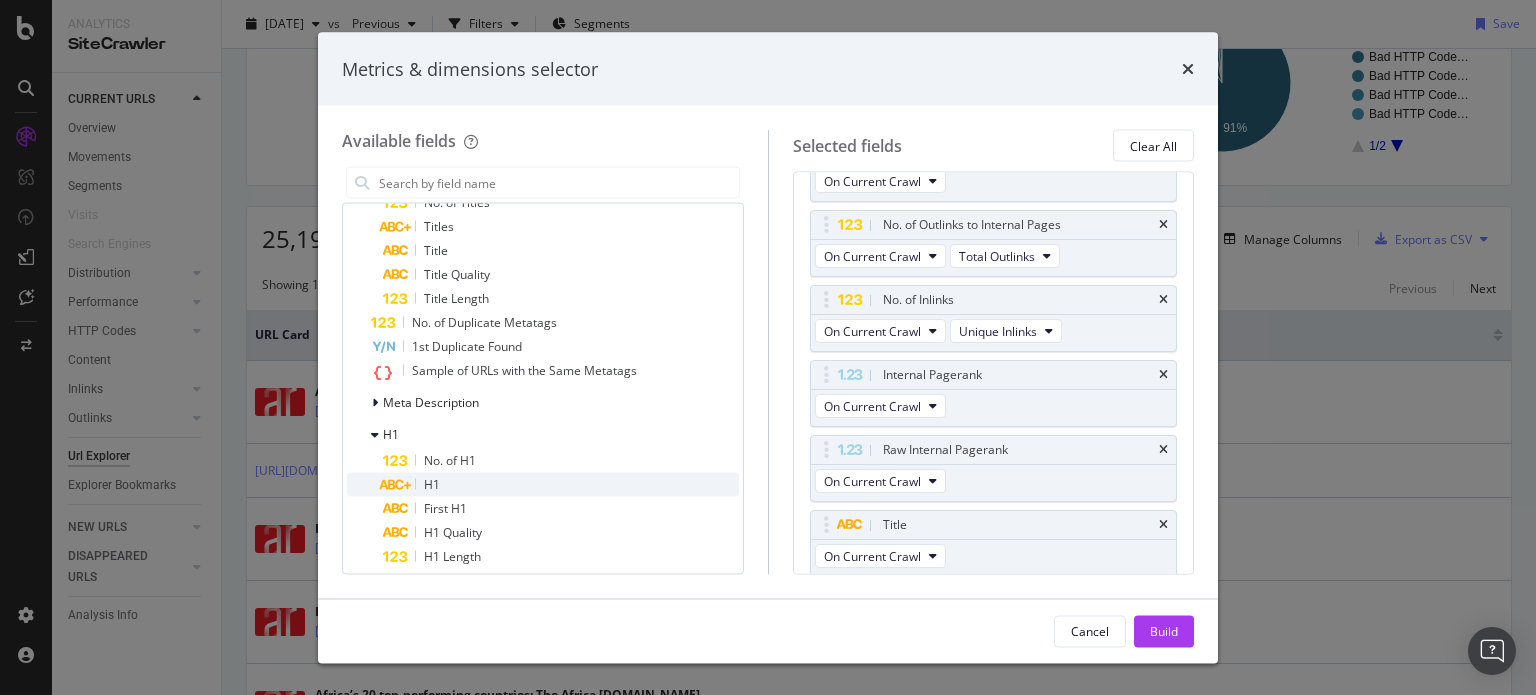 click on "H1" at bounding box center [432, 484] 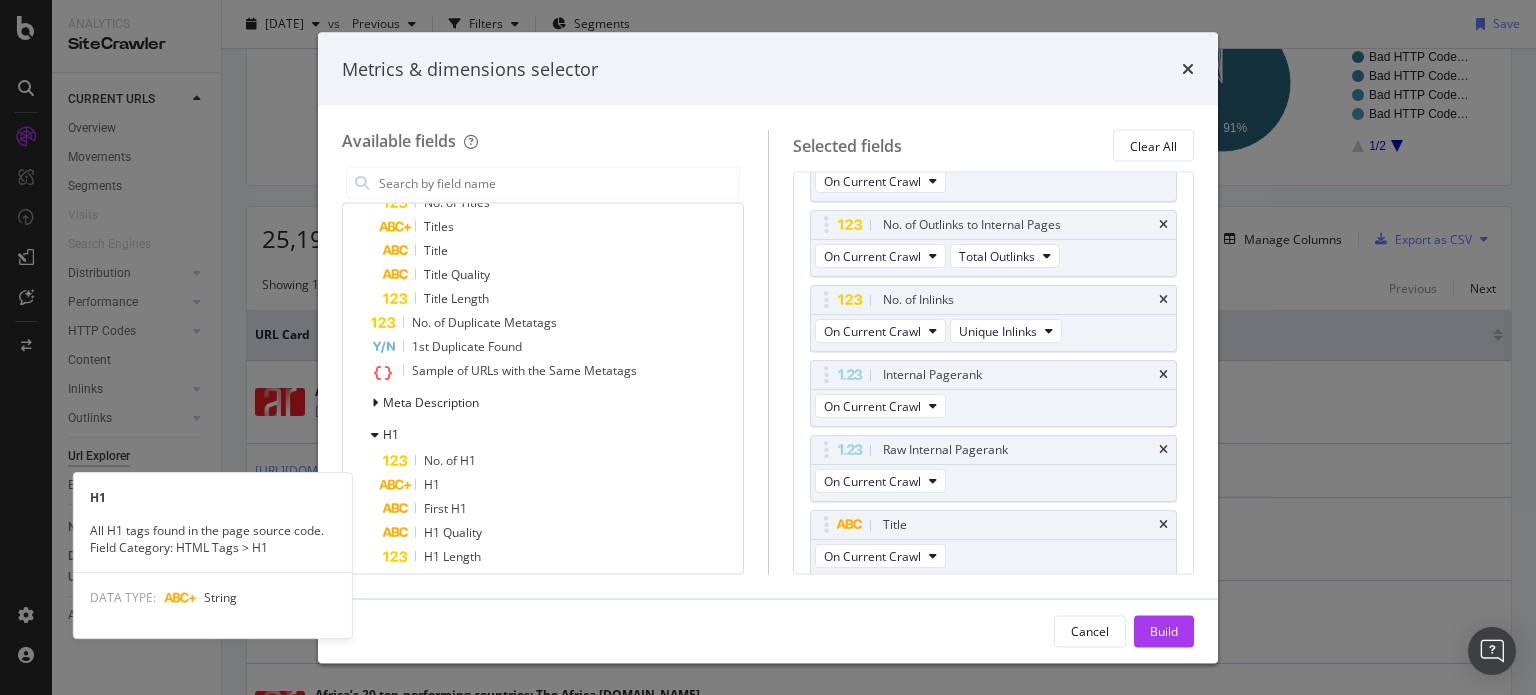 scroll, scrollTop: 334, scrollLeft: 0, axis: vertical 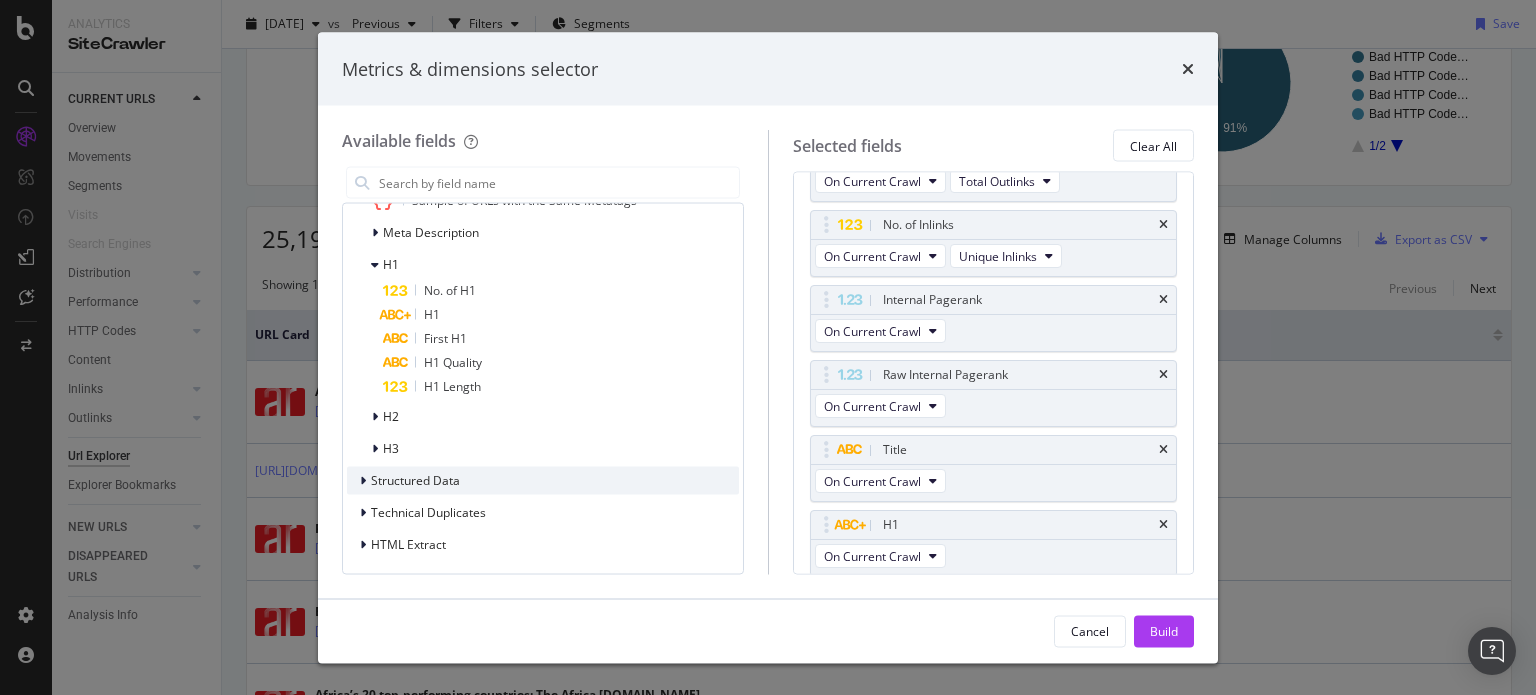 click on "Structured Data" at bounding box center [415, 480] 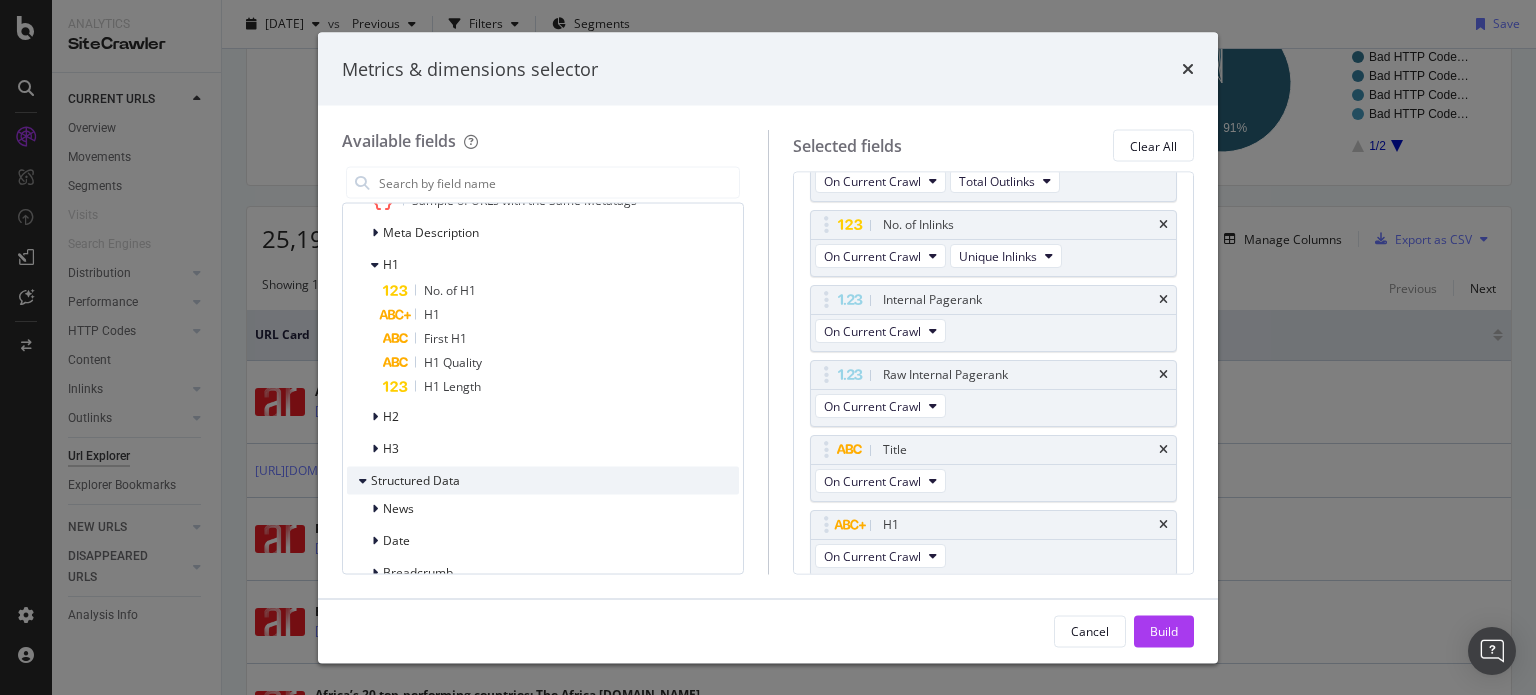 scroll, scrollTop: 2353, scrollLeft: 0, axis: vertical 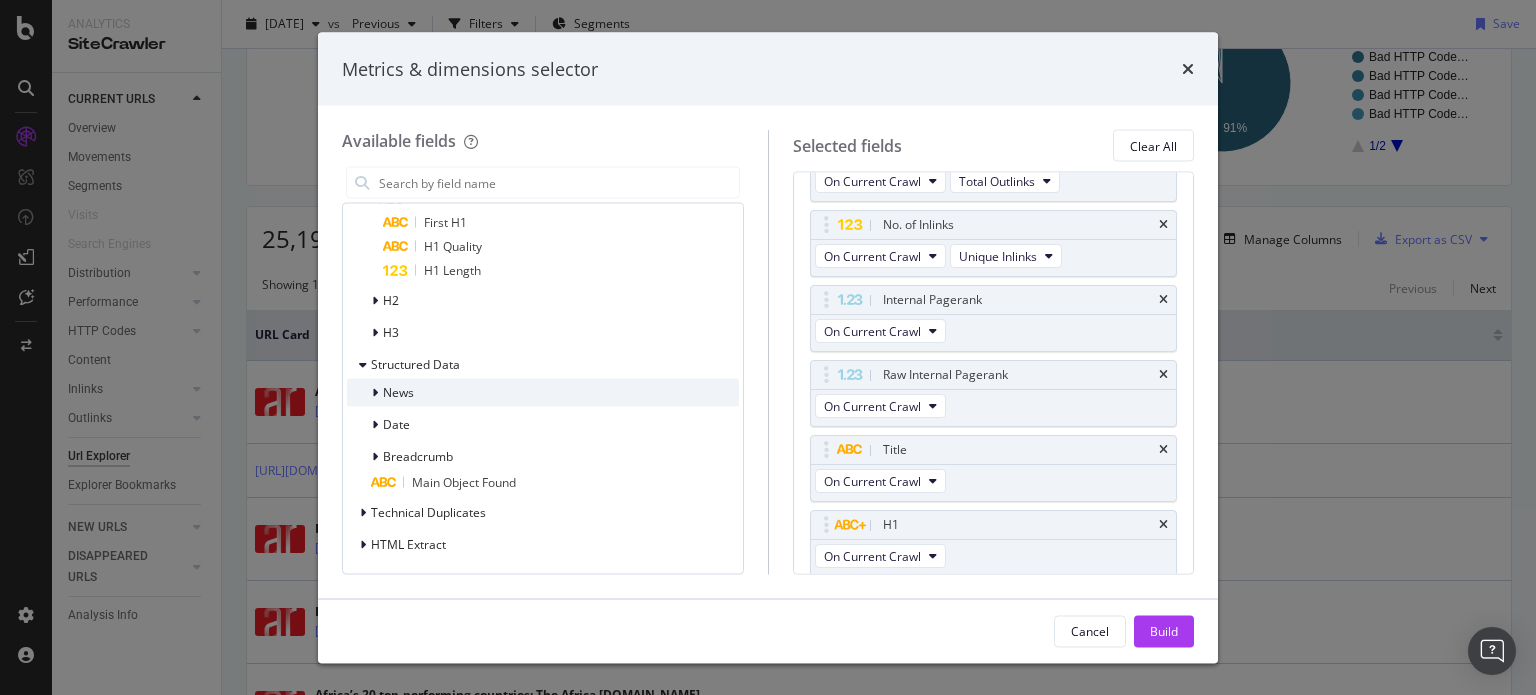 click on "News" at bounding box center [398, 392] 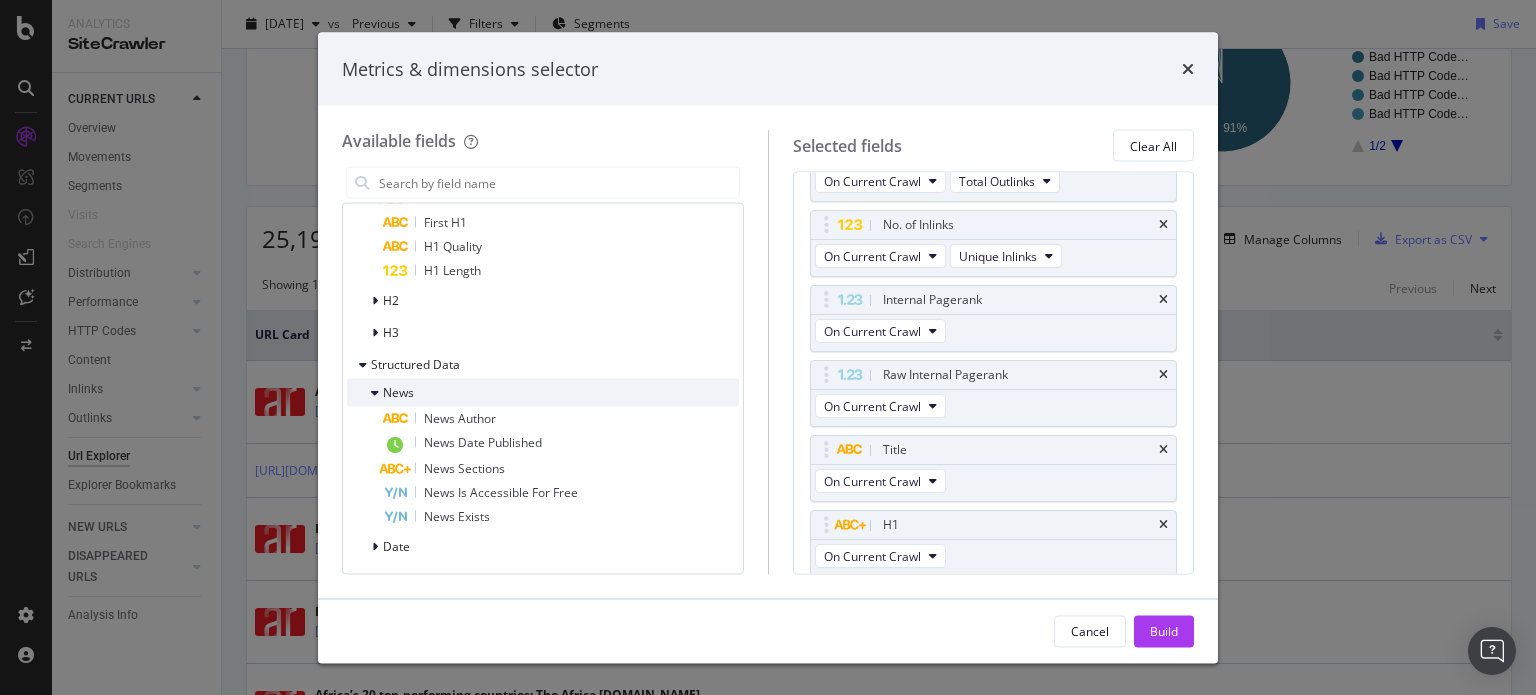 click on "News" at bounding box center (398, 392) 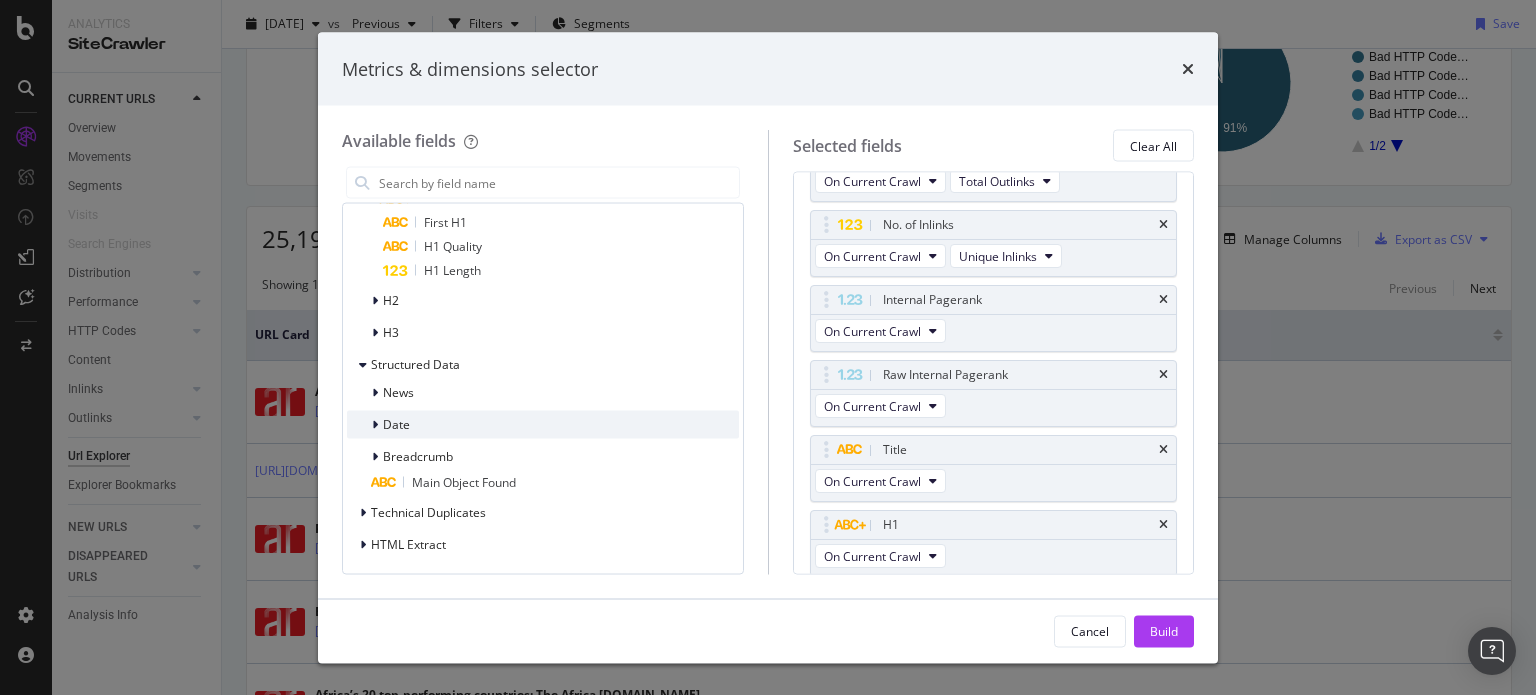 click on "Date" at bounding box center (543, 425) 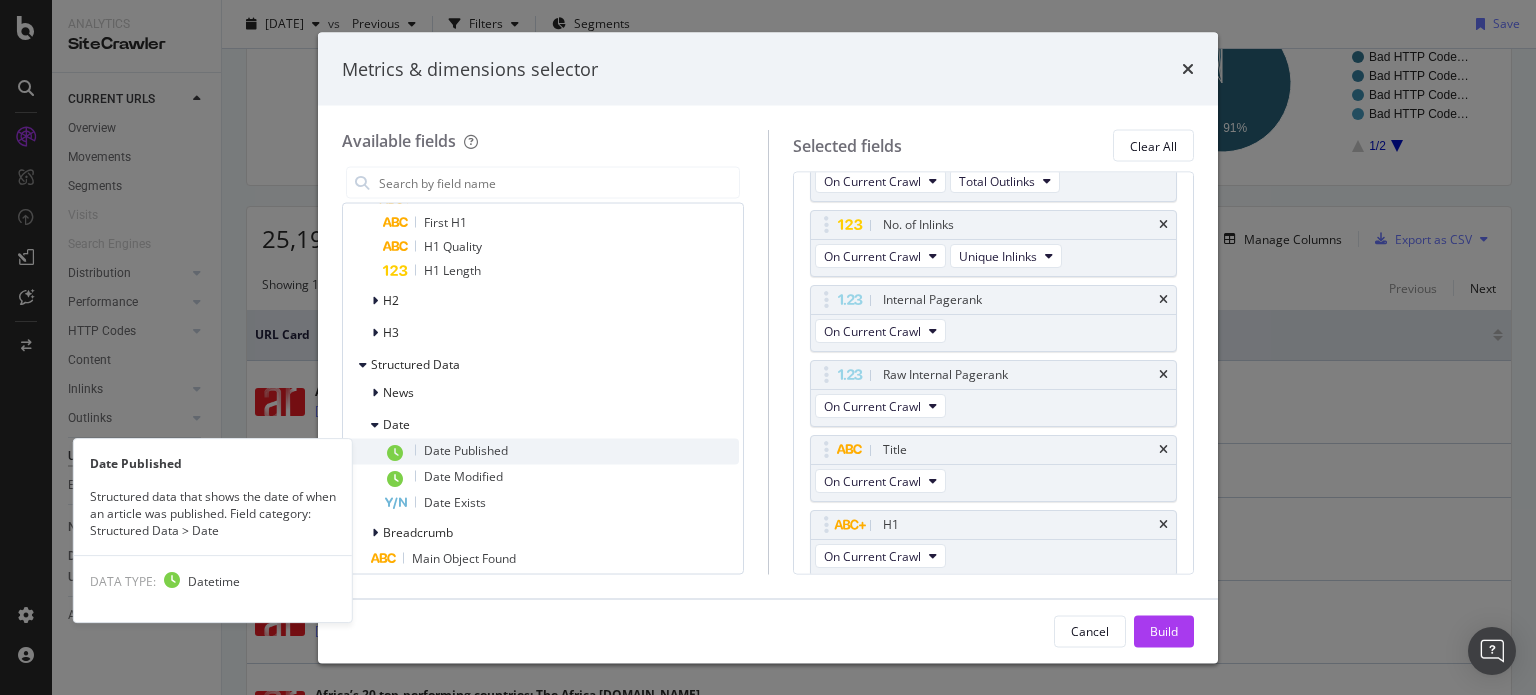 click on "Date Published" at bounding box center [466, 450] 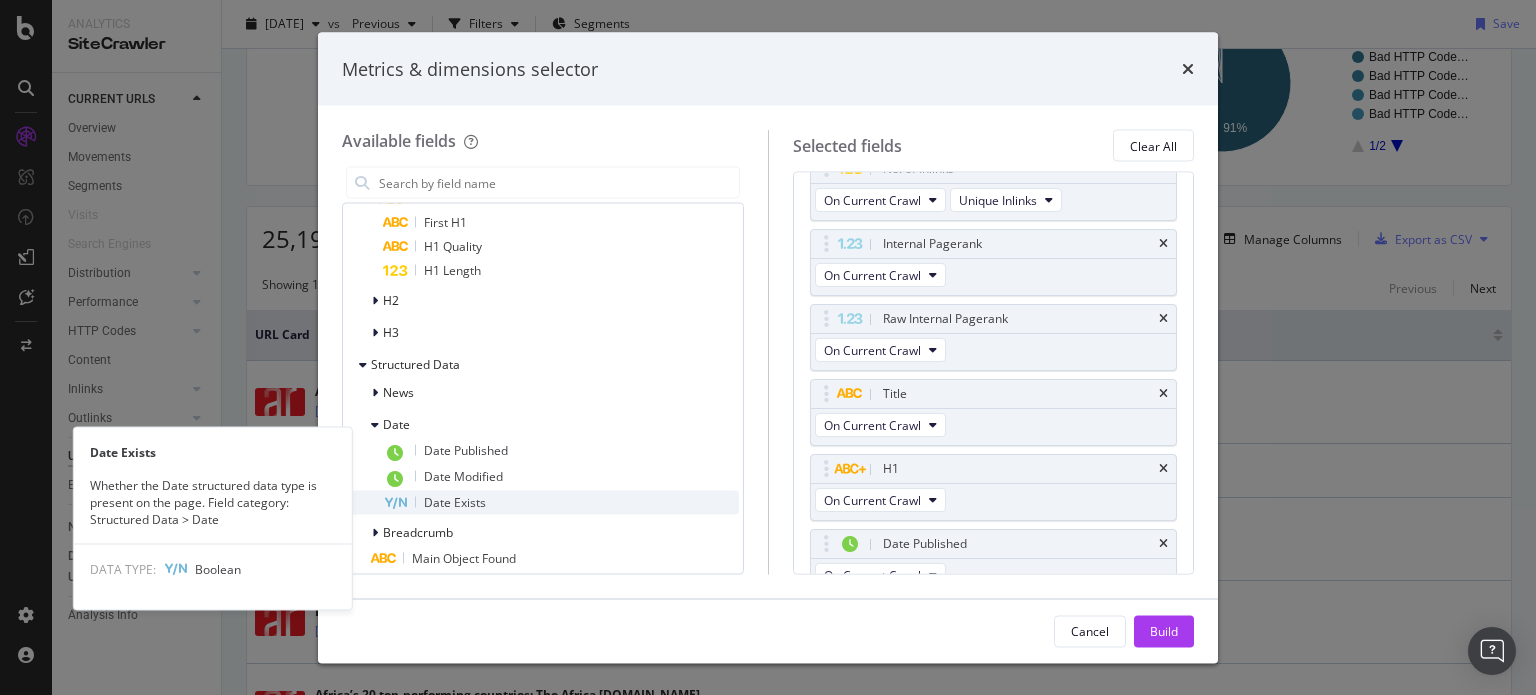 scroll, scrollTop: 2429, scrollLeft: 0, axis: vertical 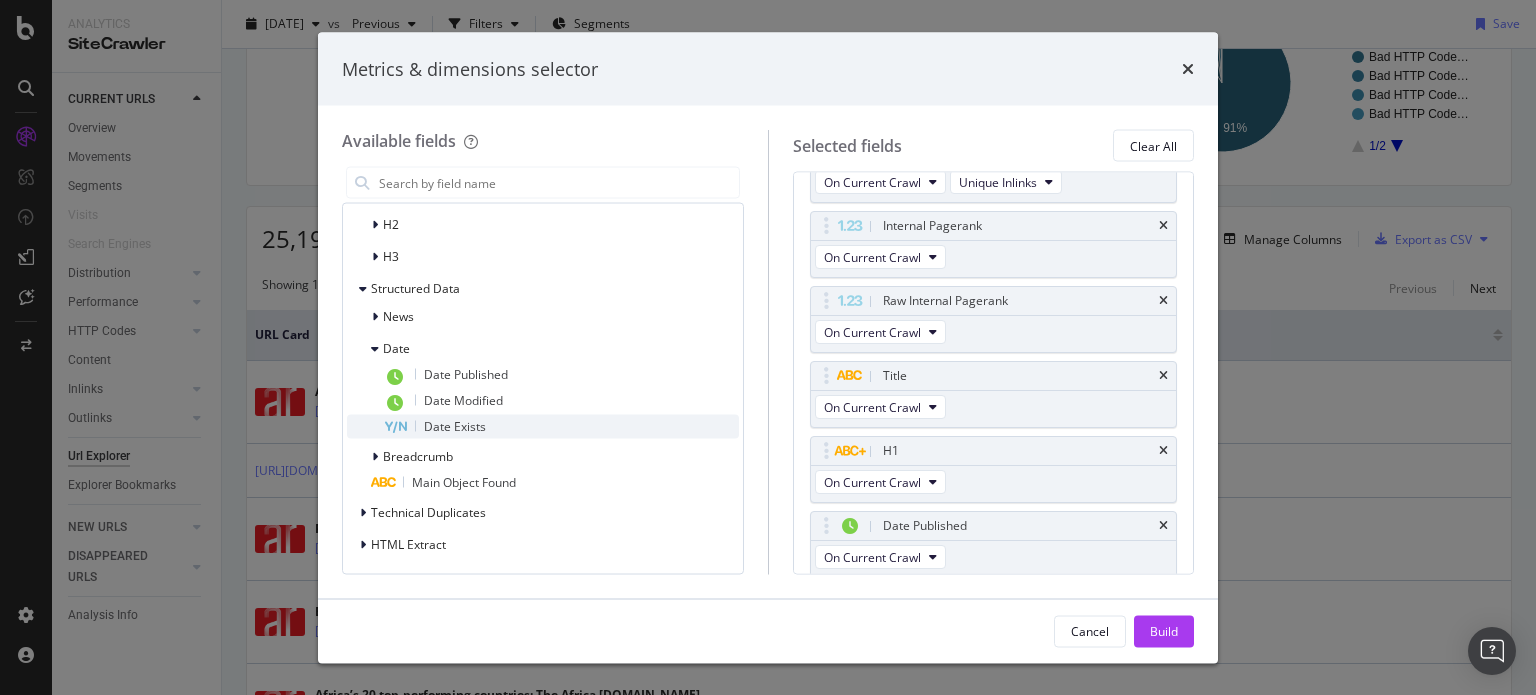 click on "Breadcrumb" at bounding box center (418, 456) 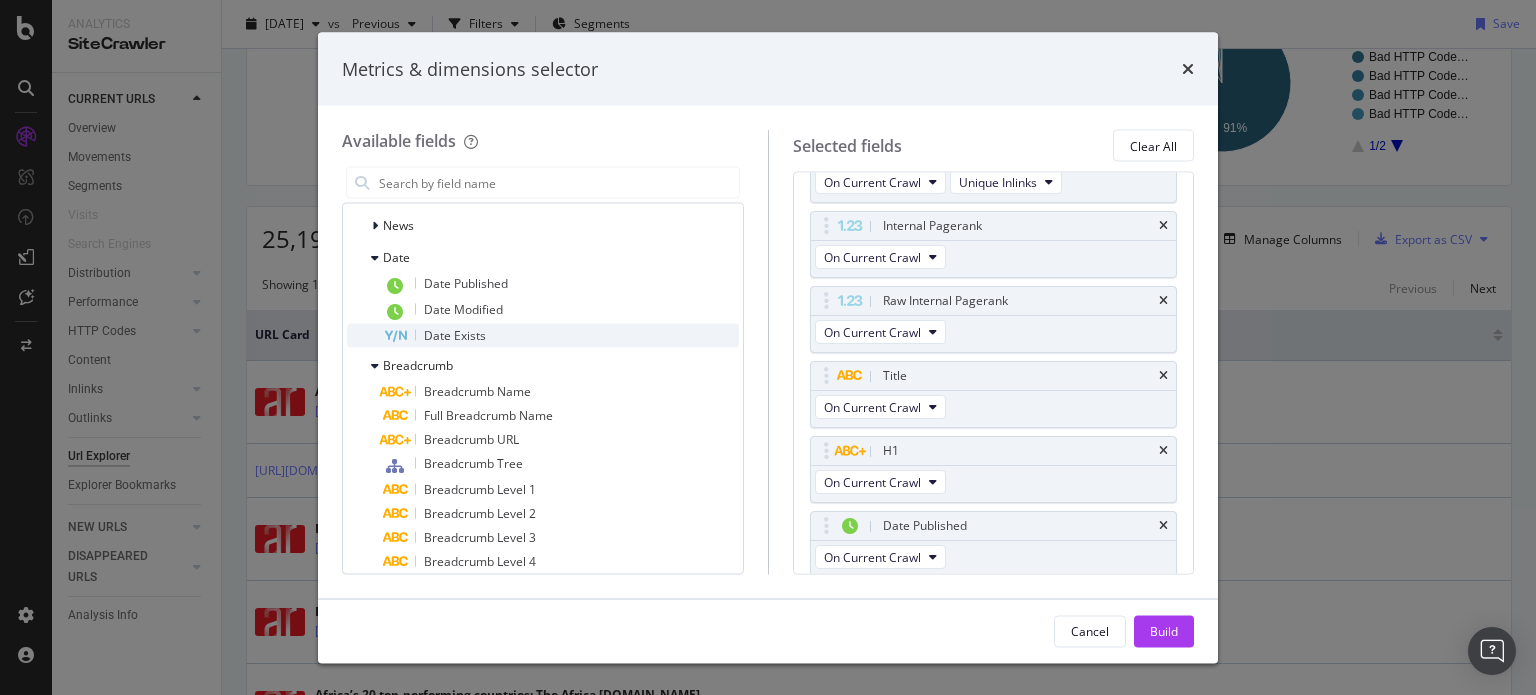 scroll, scrollTop: 2529, scrollLeft: 0, axis: vertical 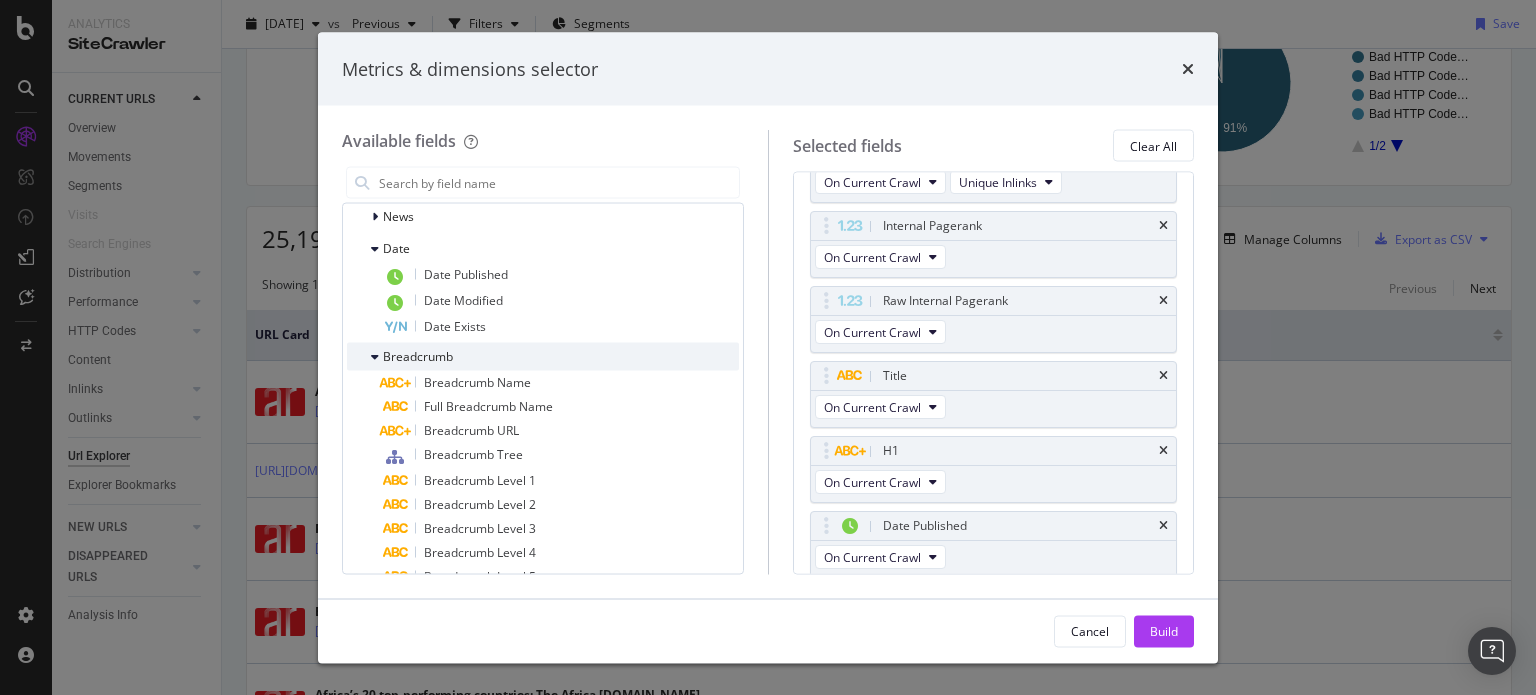 click on "Breadcrumb" at bounding box center [418, 356] 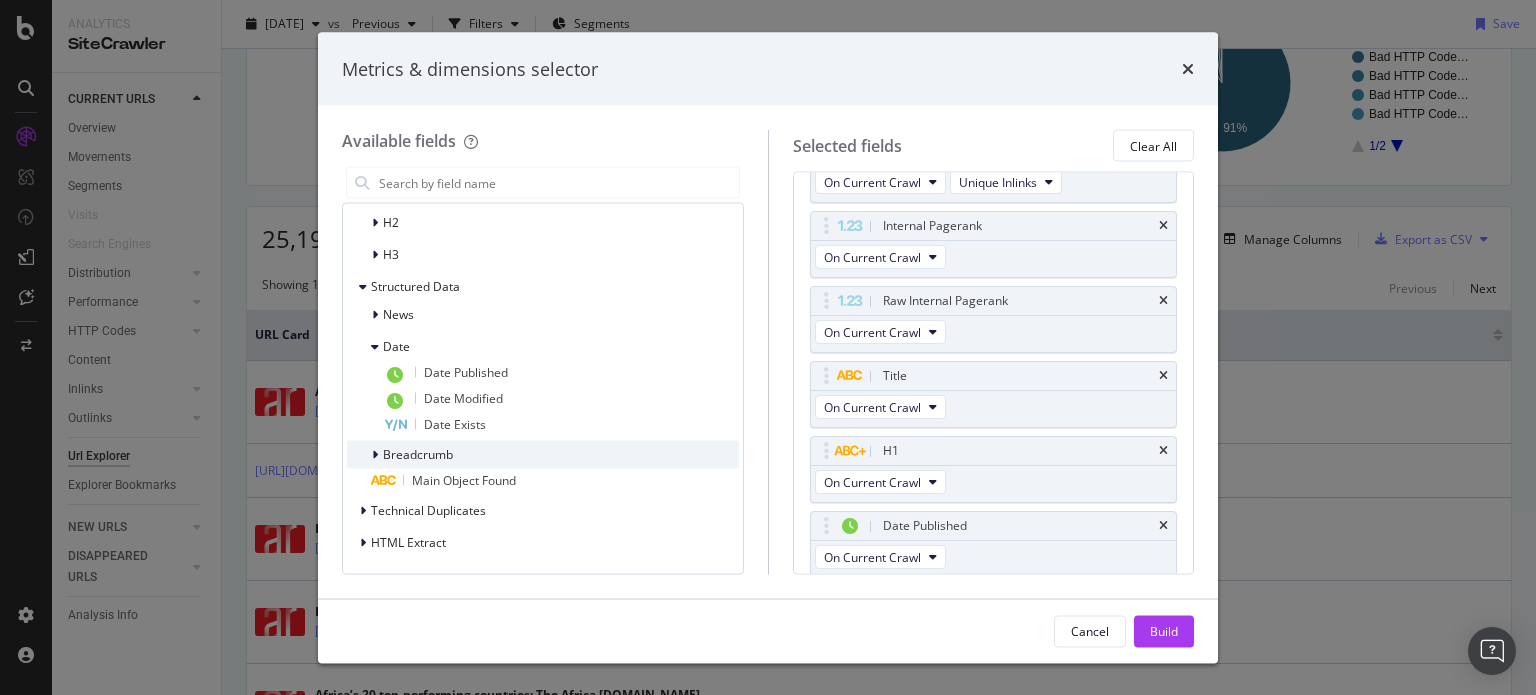 scroll, scrollTop: 2430, scrollLeft: 0, axis: vertical 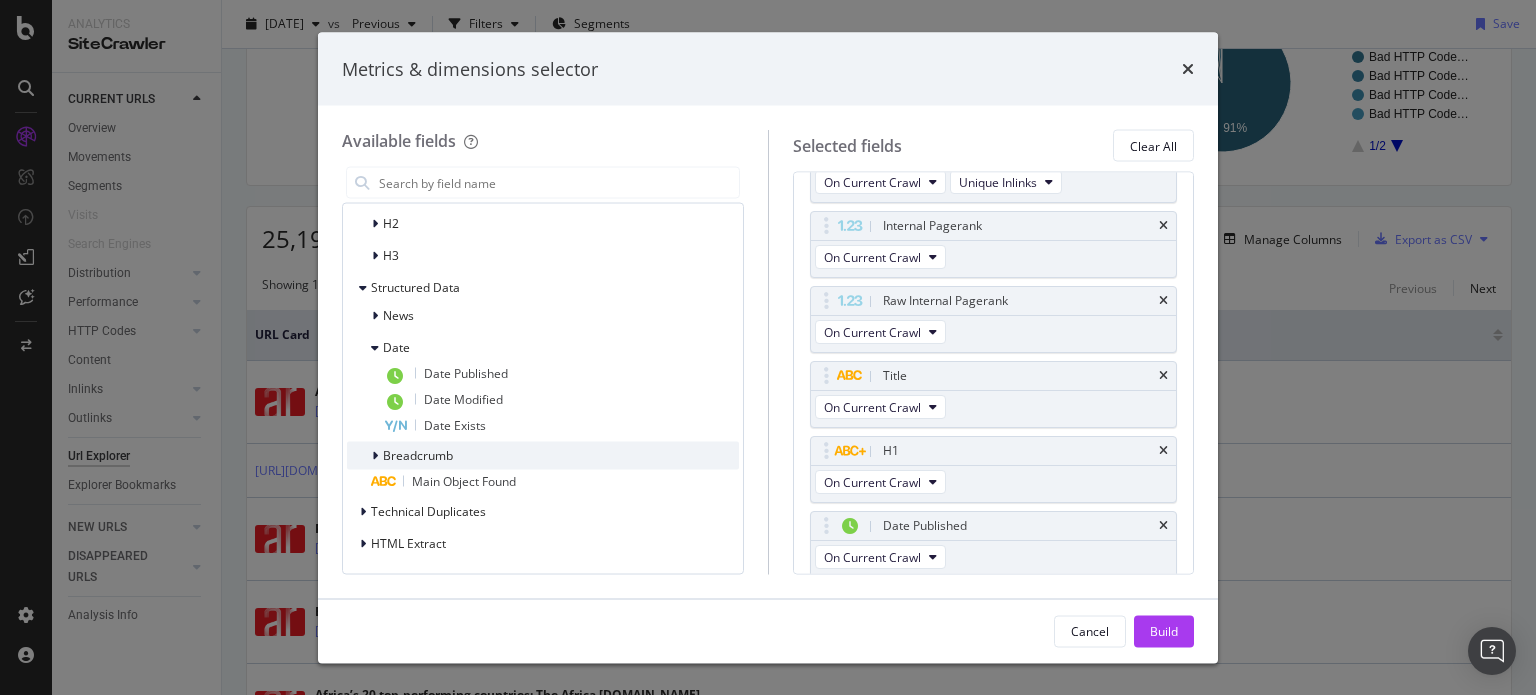 click on "Breadcrumb" at bounding box center [418, 455] 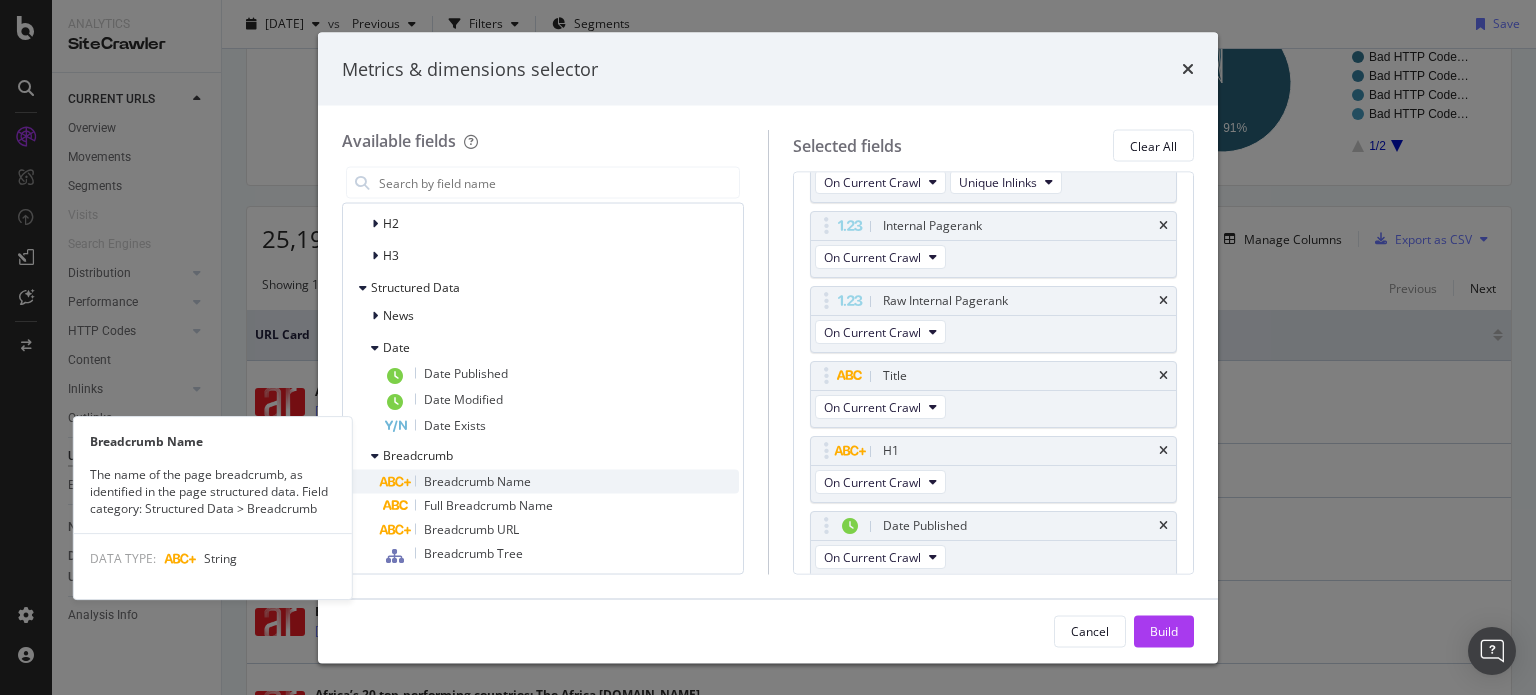 scroll, scrollTop: 2530, scrollLeft: 0, axis: vertical 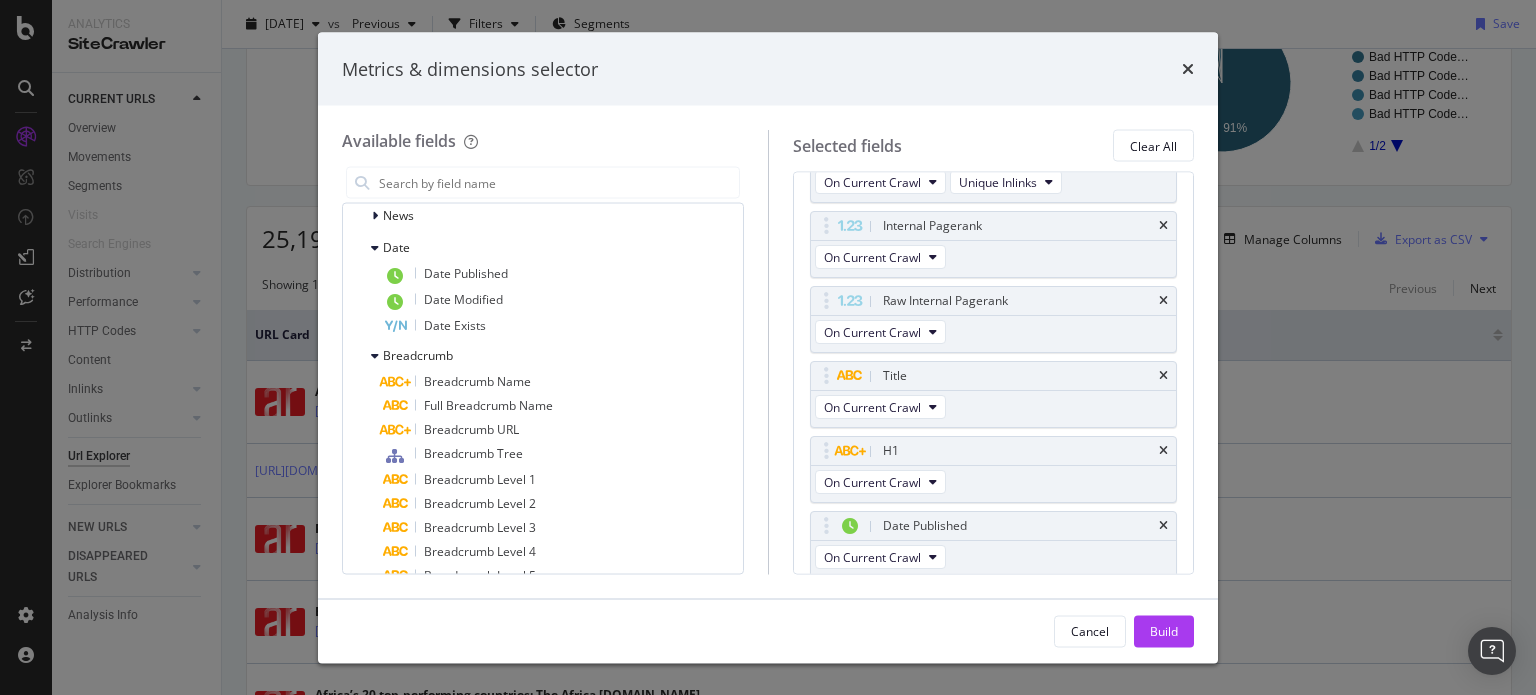 click on "Metrics & dimensions selector" at bounding box center (768, 69) 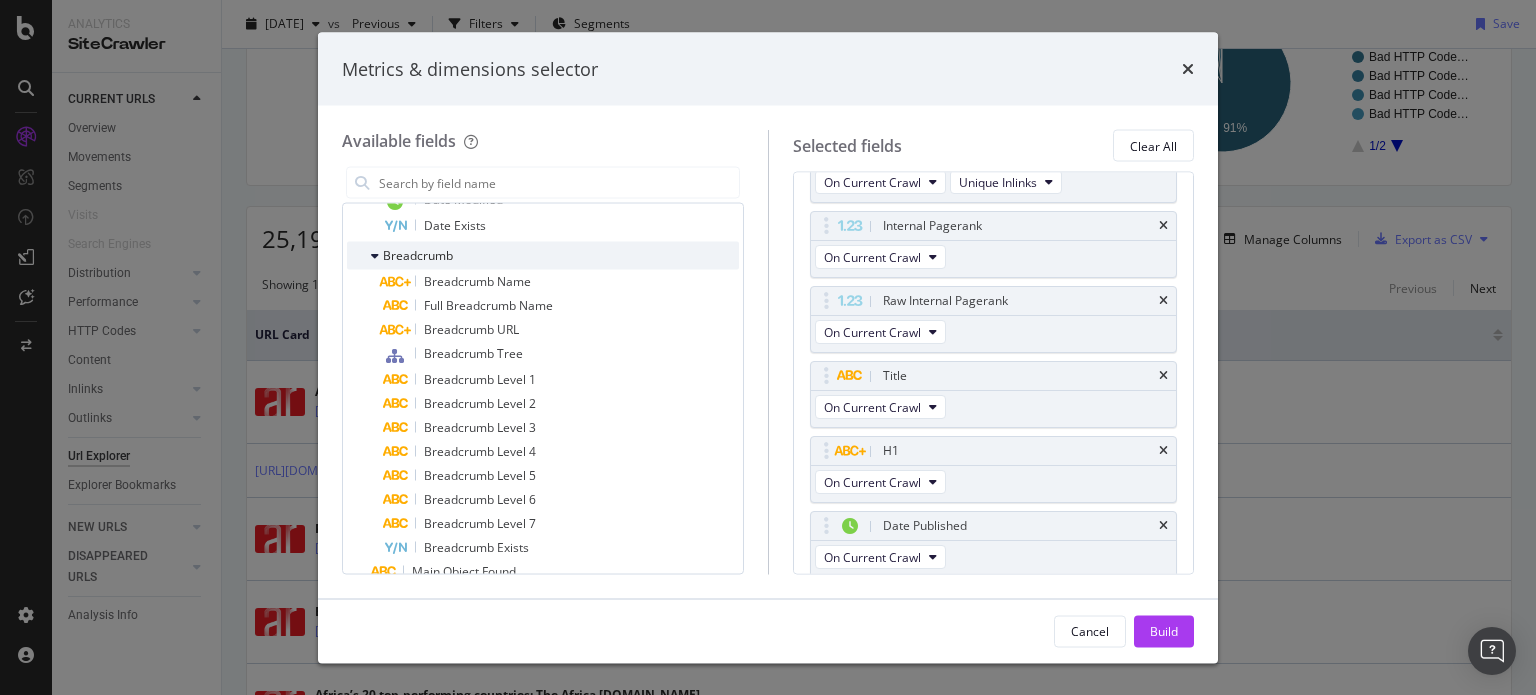 click on "Breadcrumb" at bounding box center (418, 255) 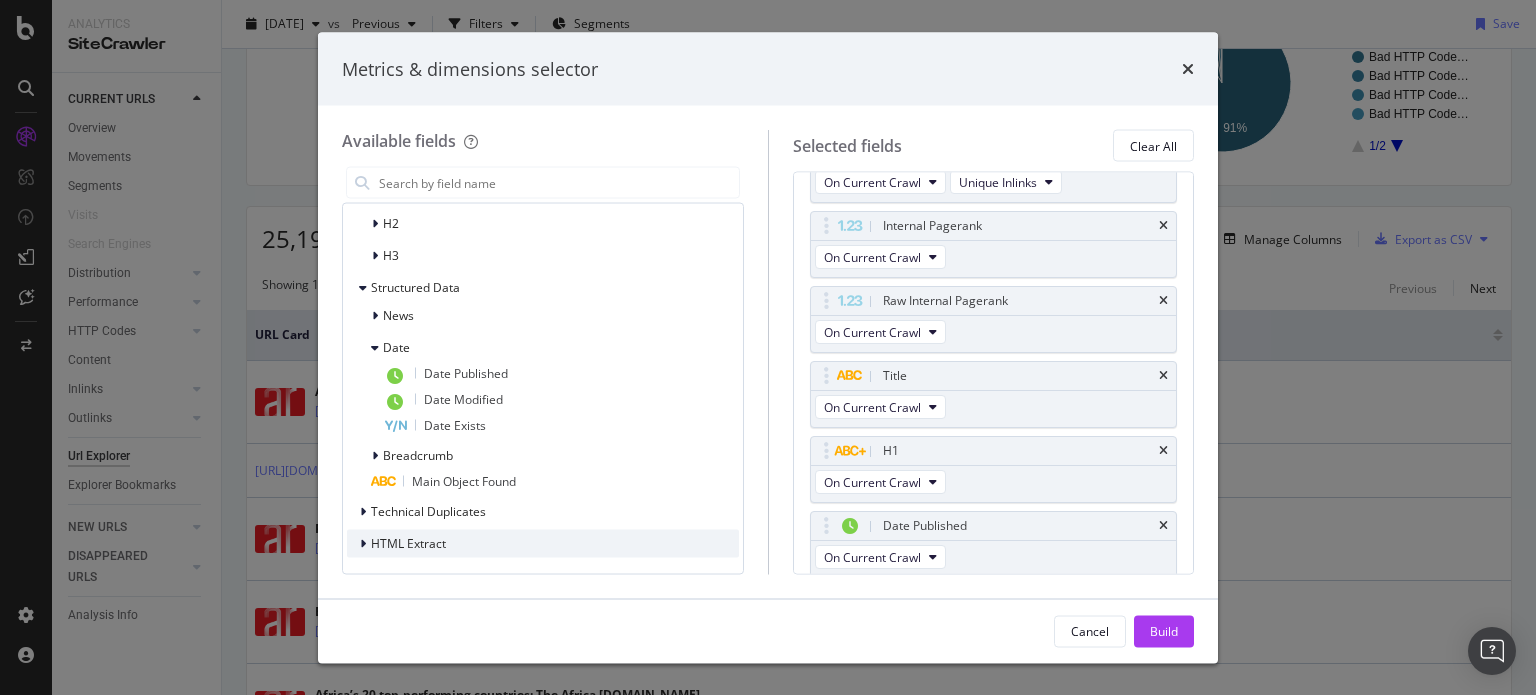 click at bounding box center (365, 544) 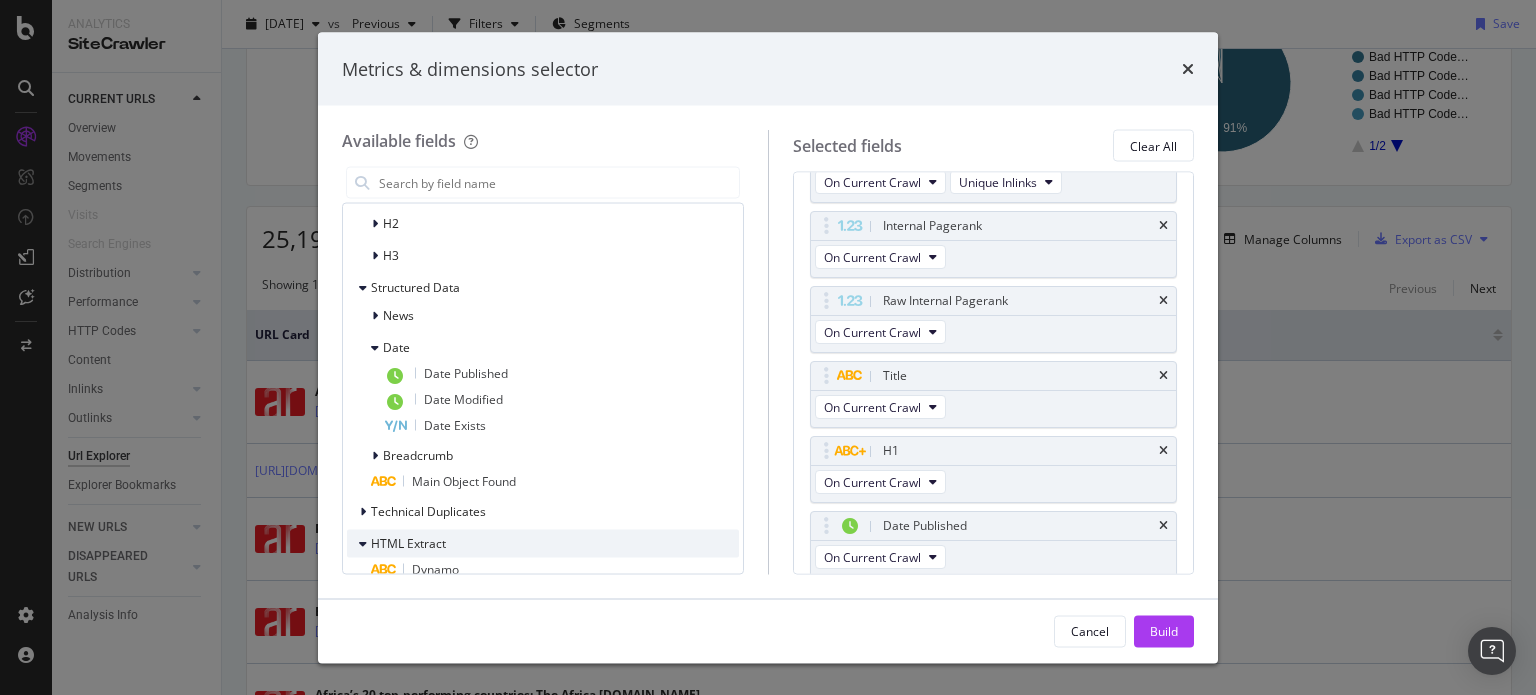 scroll, scrollTop: 2549, scrollLeft: 0, axis: vertical 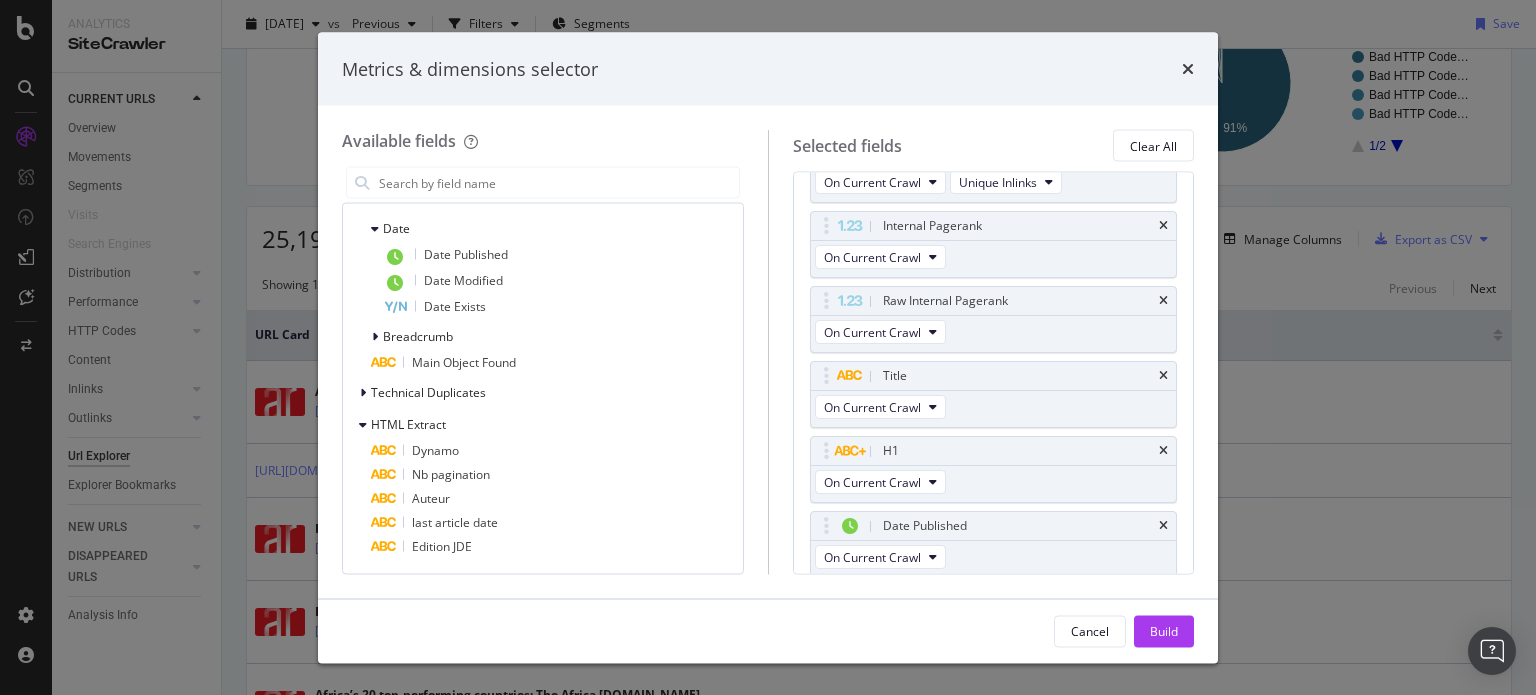click on "Build" at bounding box center [1164, 630] 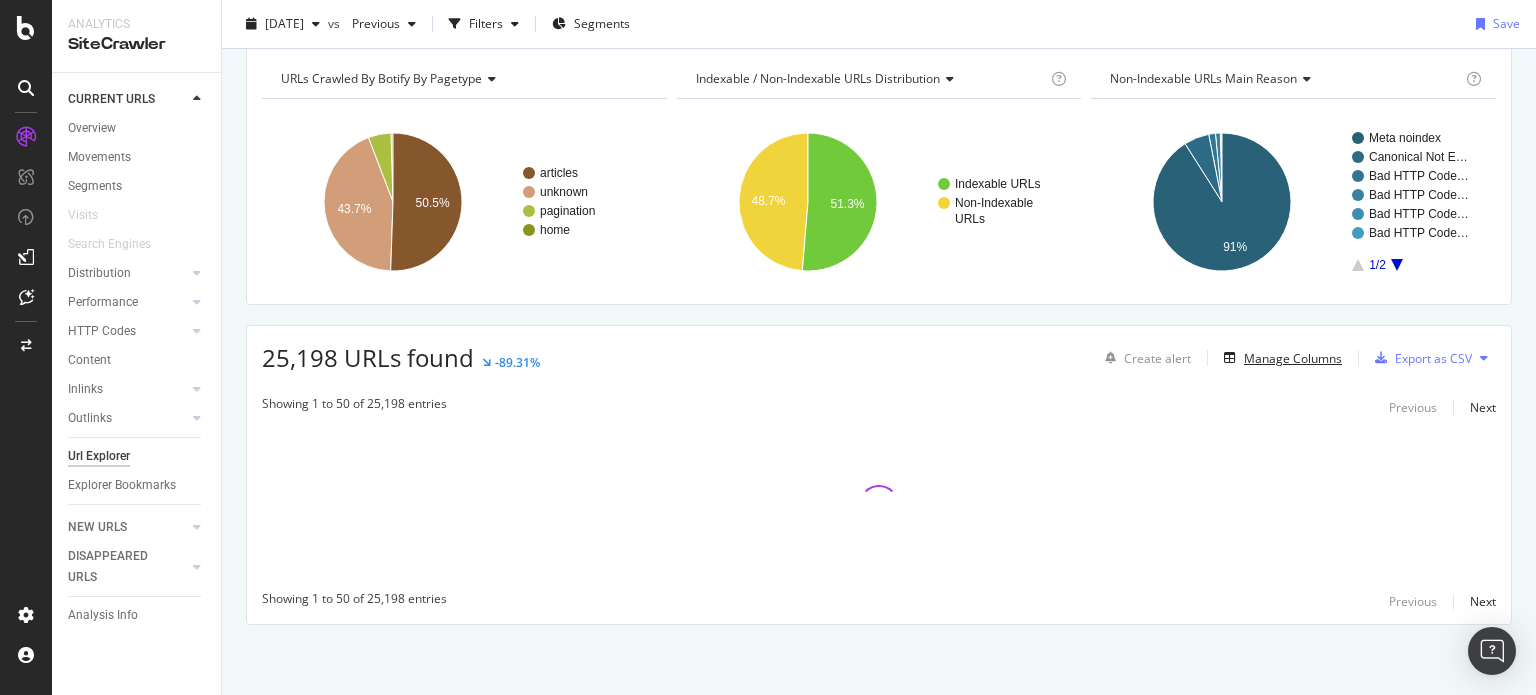 scroll, scrollTop: 80, scrollLeft: 0, axis: vertical 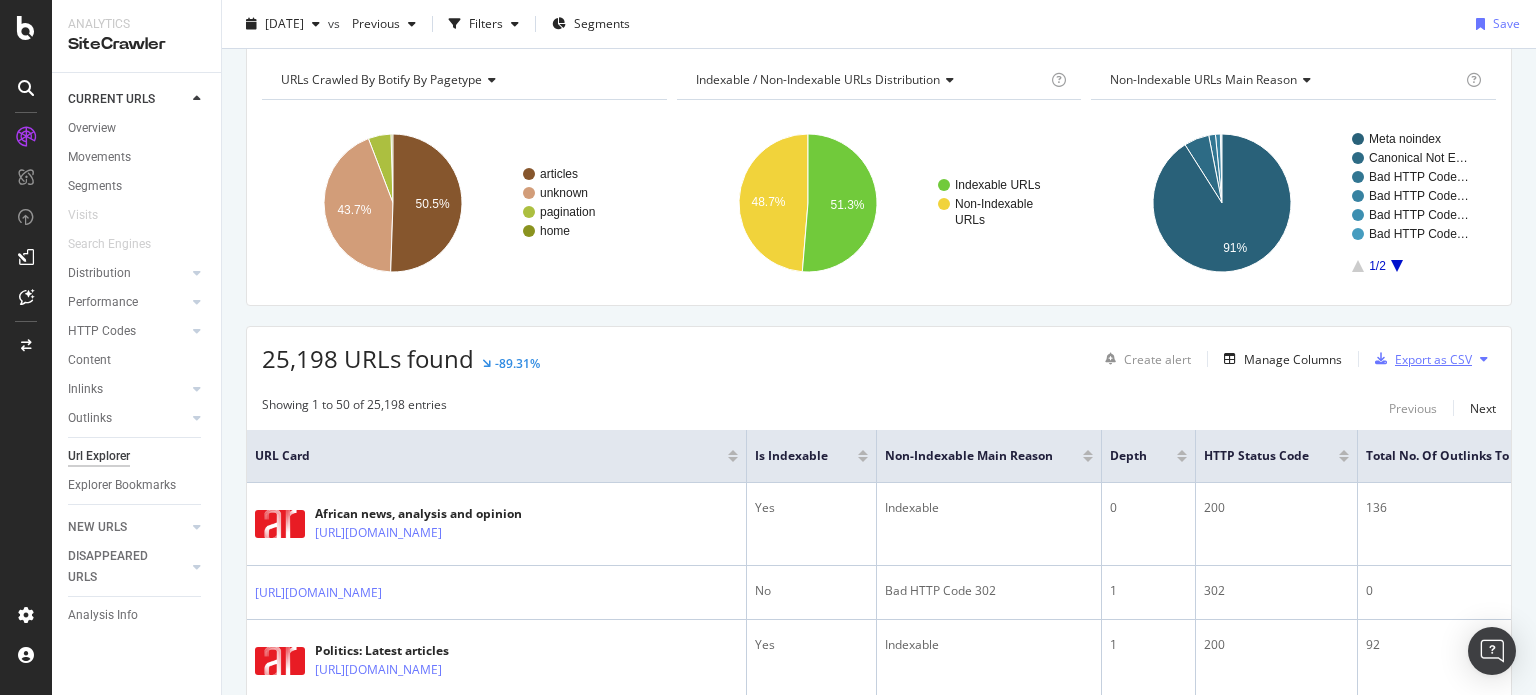 click on "Export as CSV" at bounding box center (1433, 359) 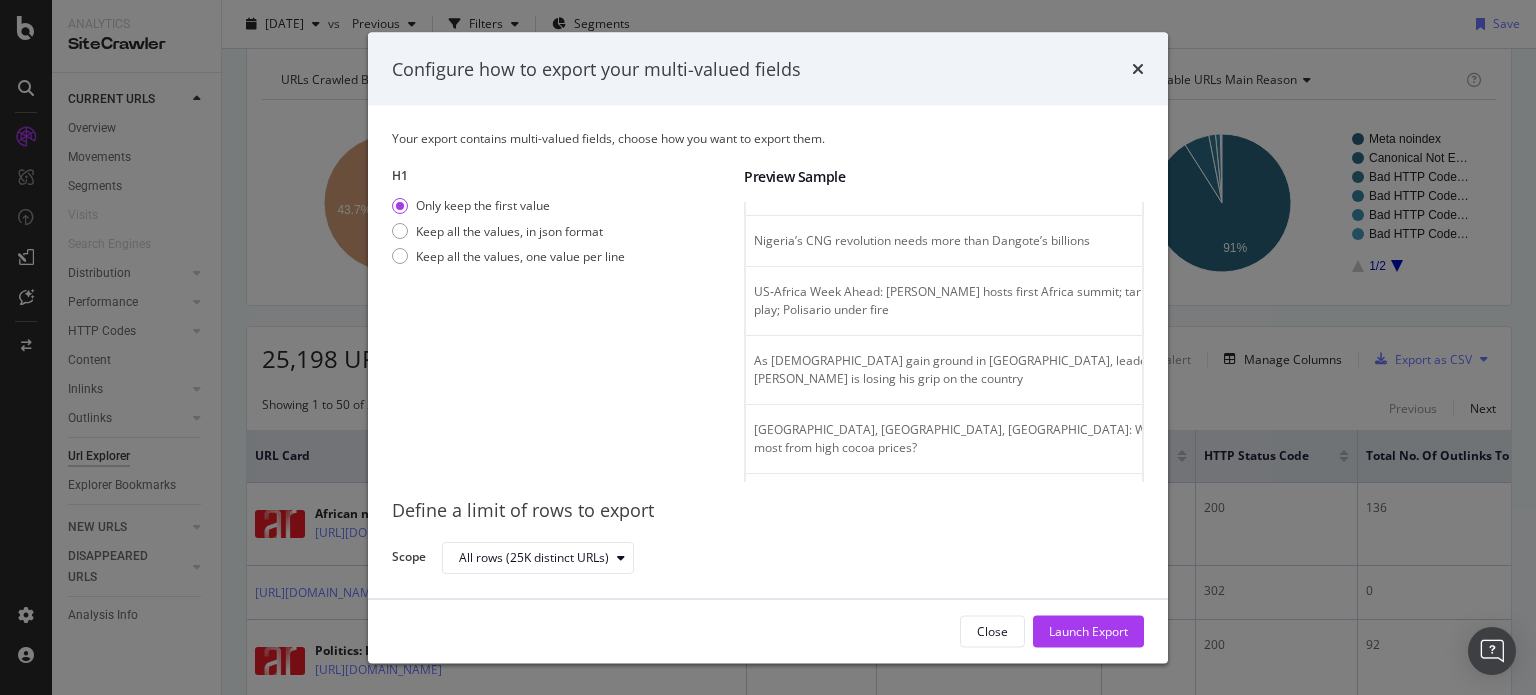 scroll, scrollTop: 1300, scrollLeft: 0, axis: vertical 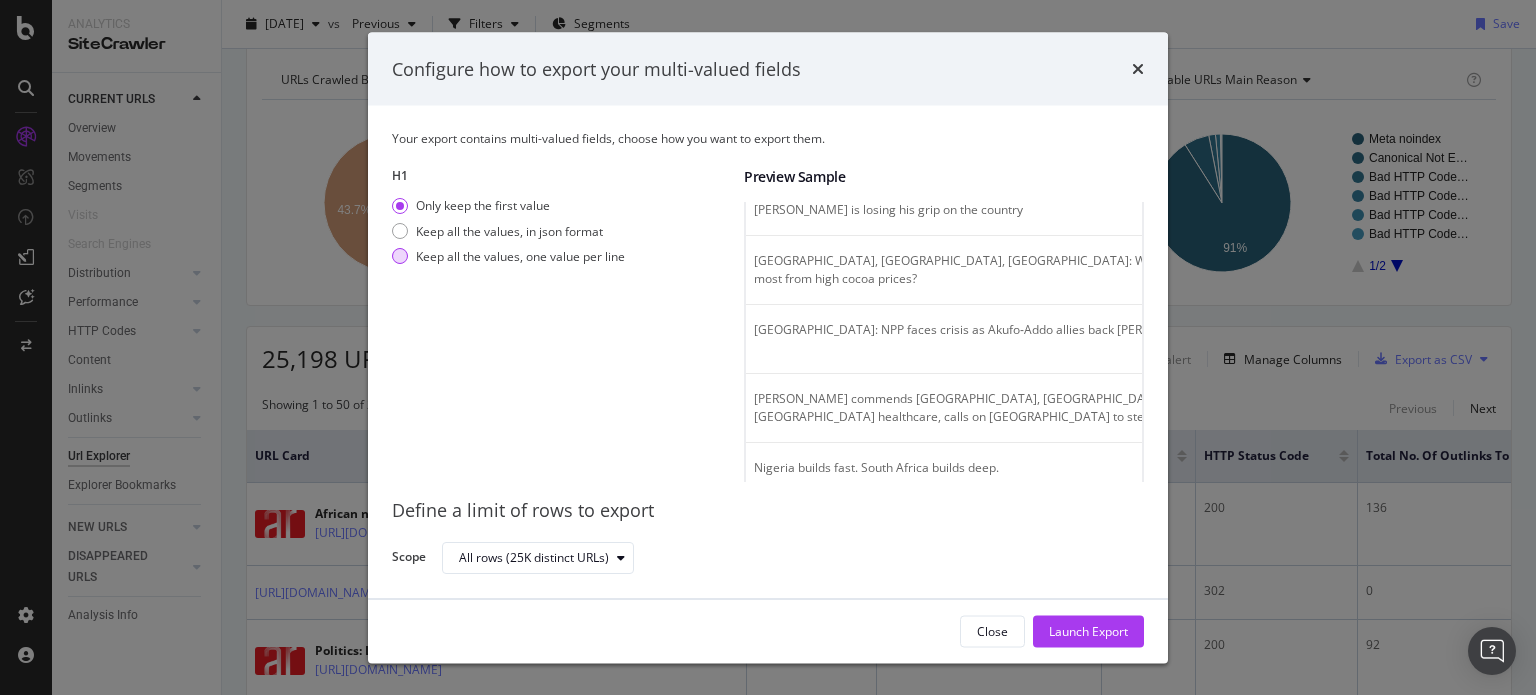click at bounding box center (400, 256) 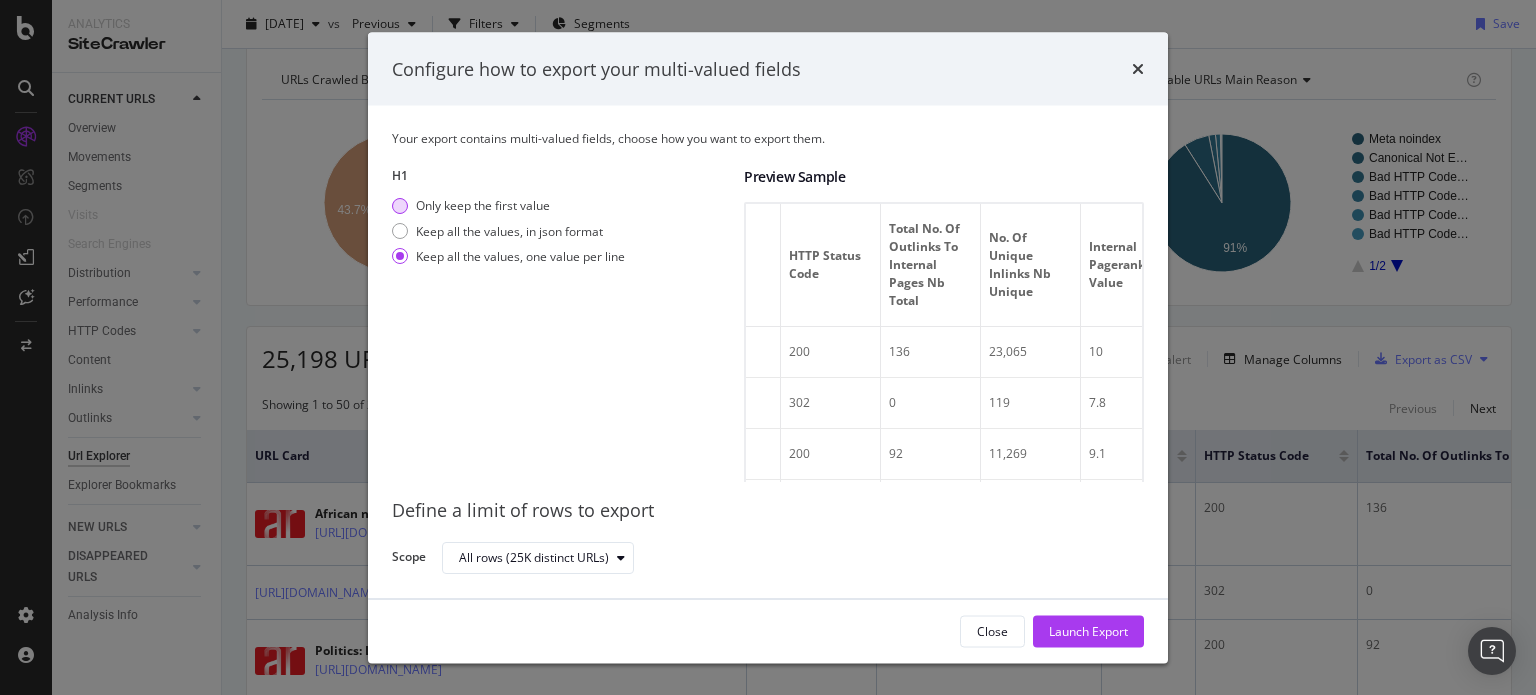 scroll, scrollTop: 0, scrollLeft: 442, axis: horizontal 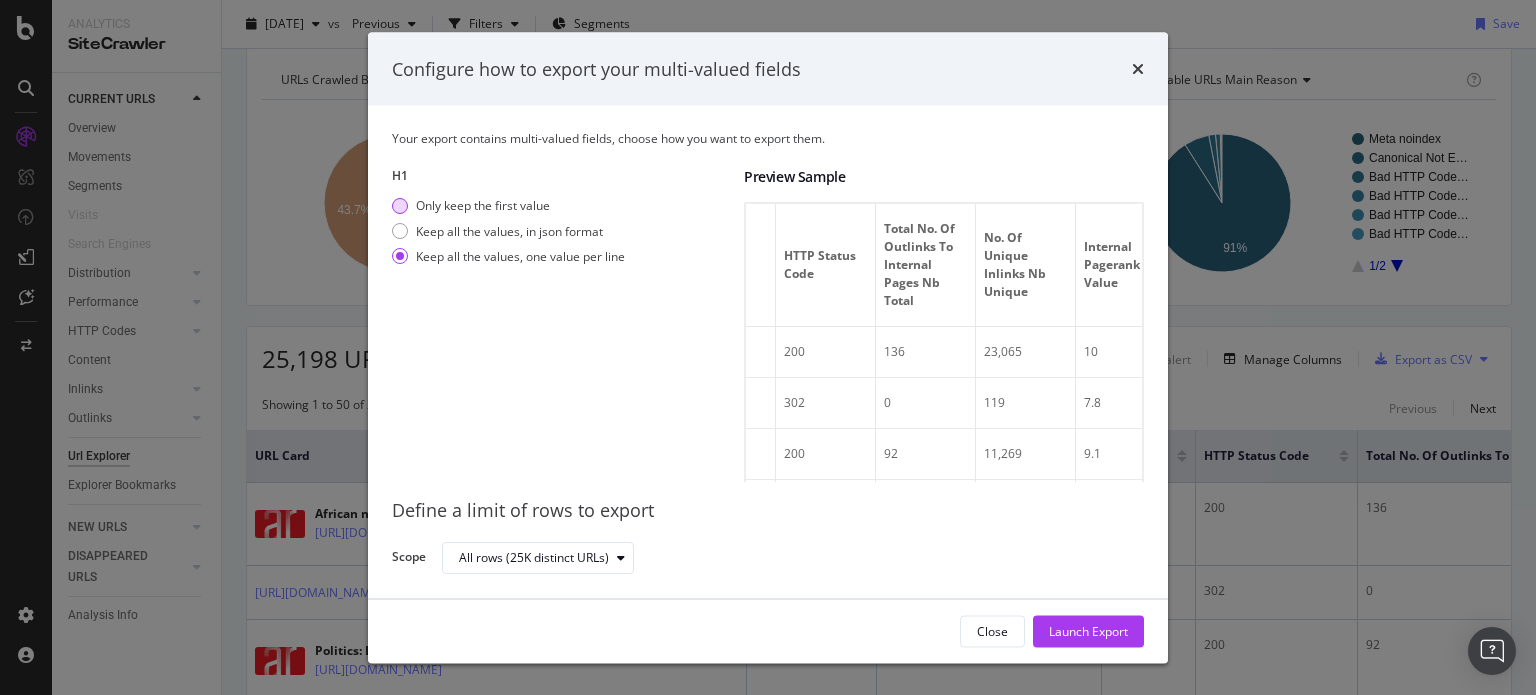 click on "Only keep the first value" at bounding box center [483, 205] 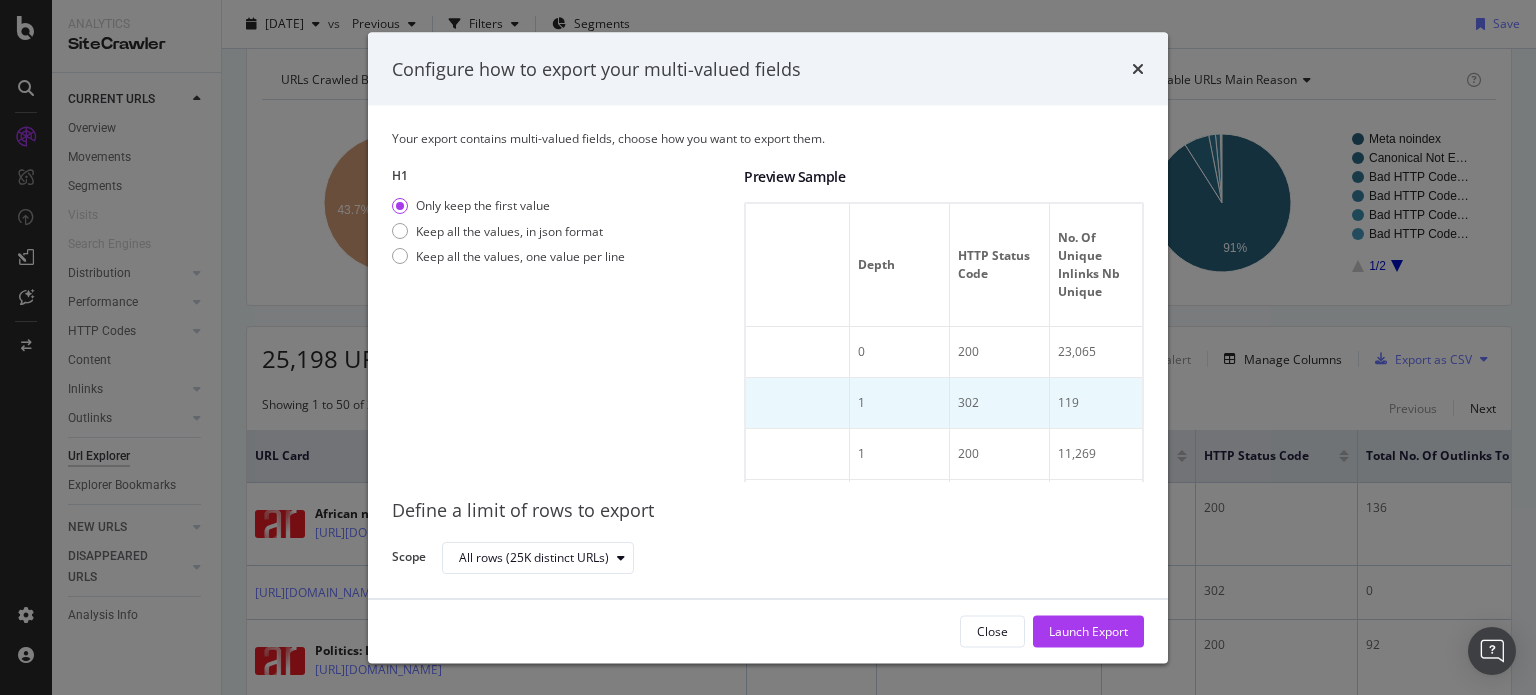 scroll, scrollTop: 0, scrollLeft: 374, axis: horizontal 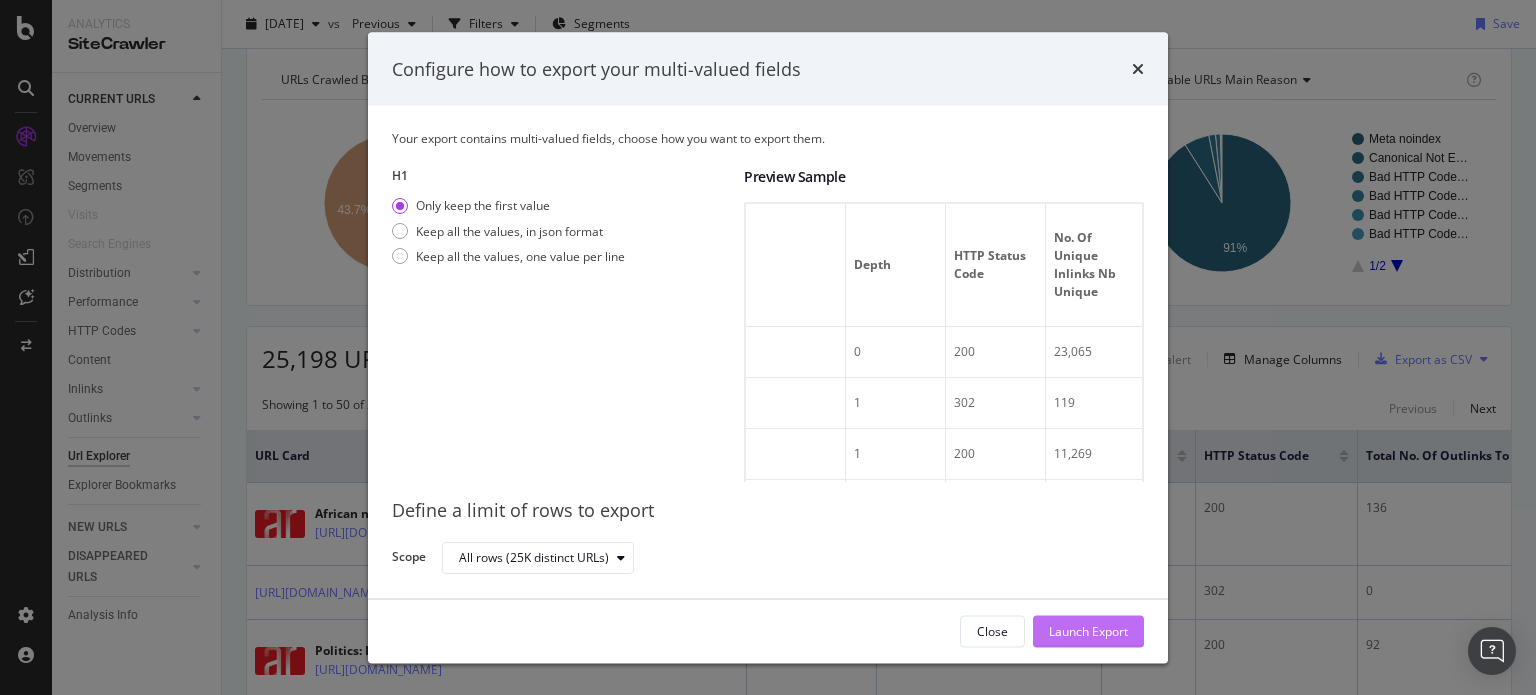 click on "Launch Export" at bounding box center [1088, 630] 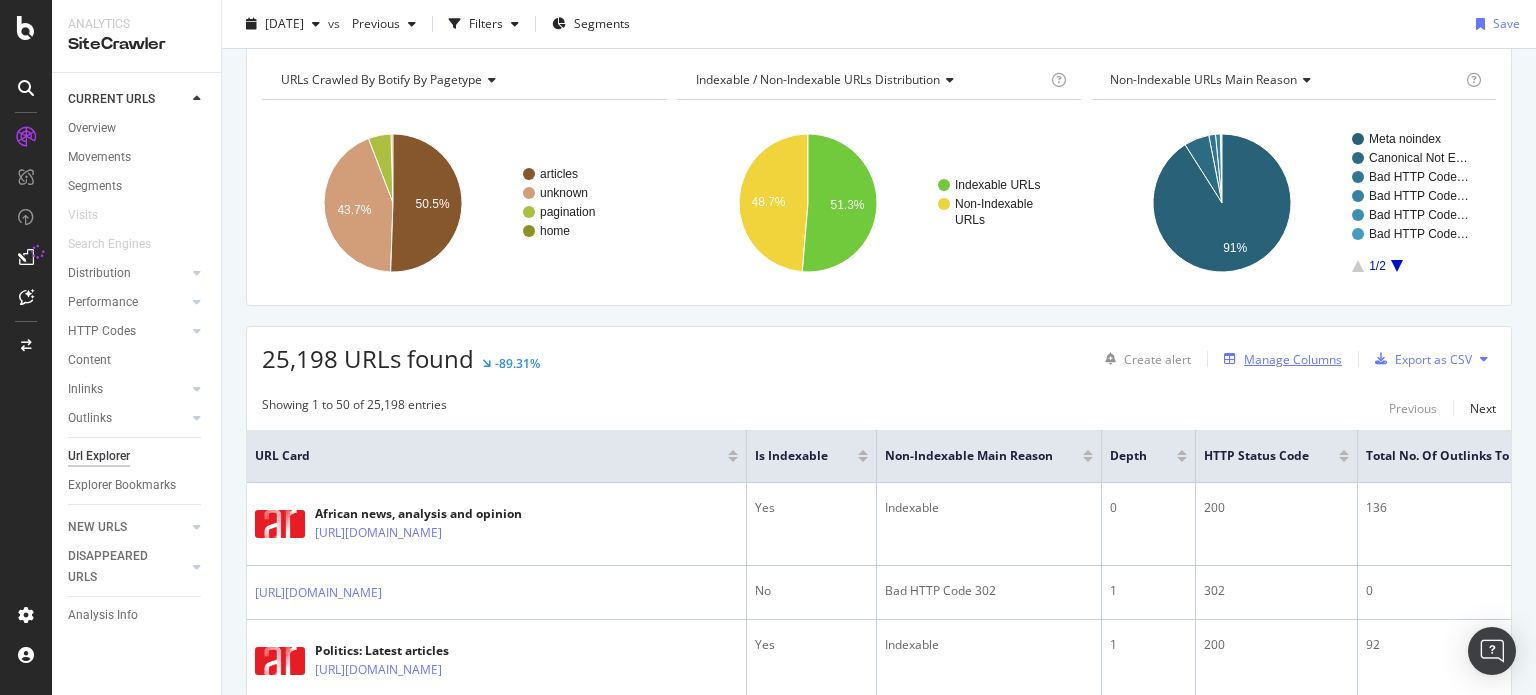 click on "Manage Columns" at bounding box center (1293, 359) 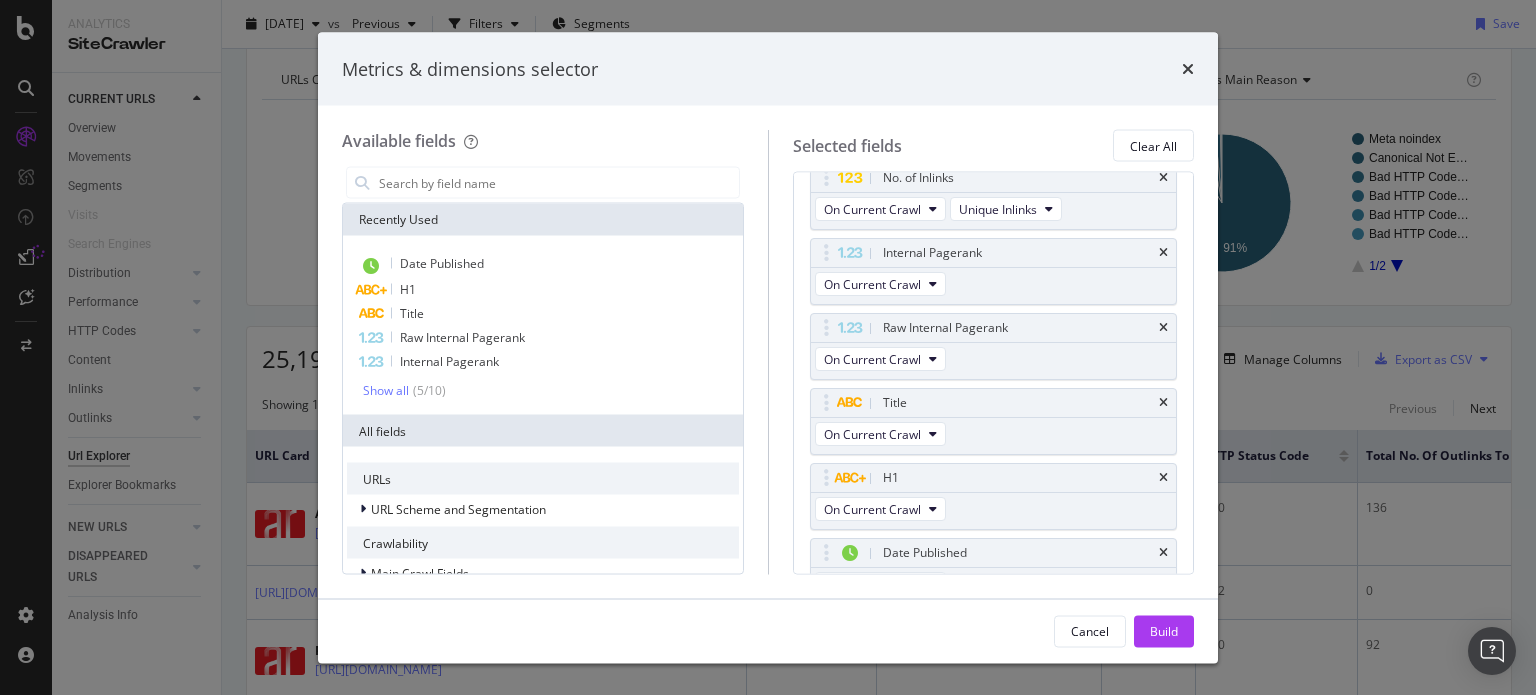 scroll, scrollTop: 494, scrollLeft: 0, axis: vertical 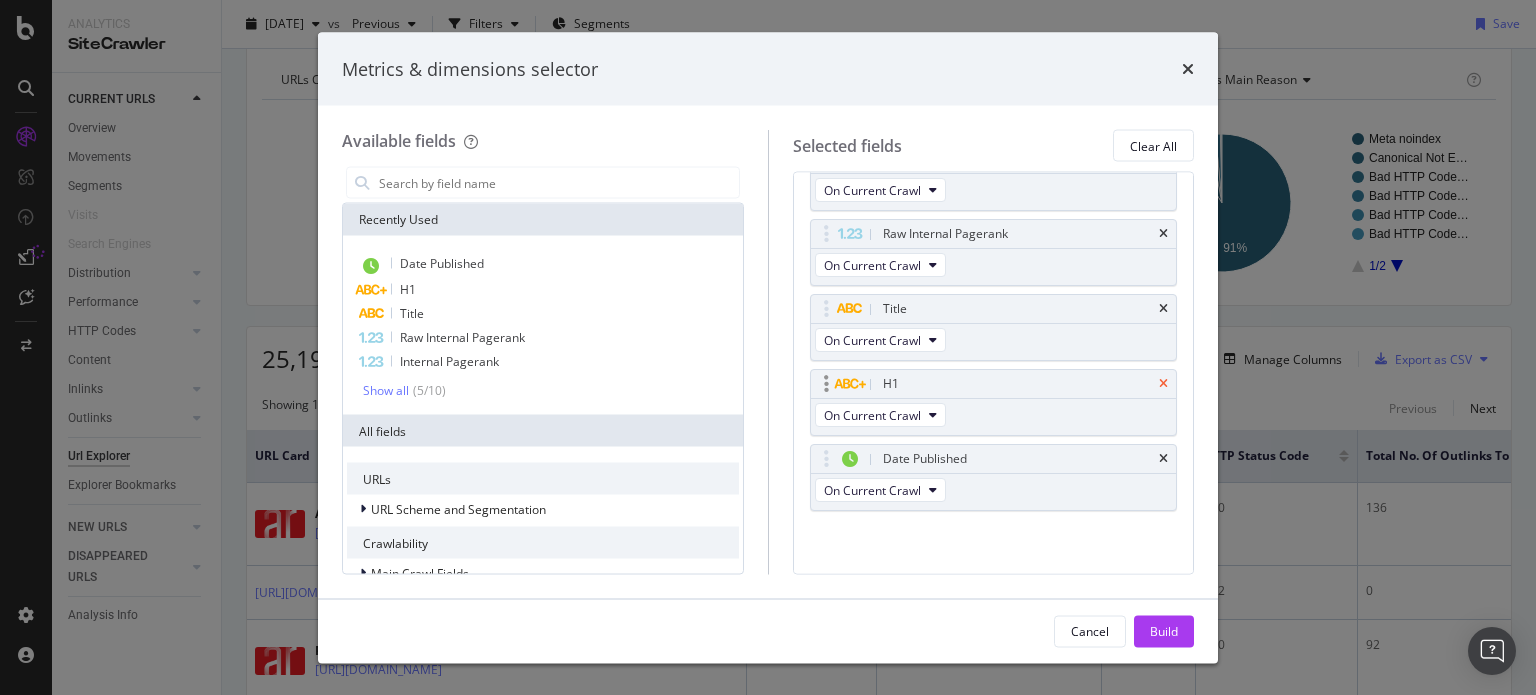 click at bounding box center [1163, 385] 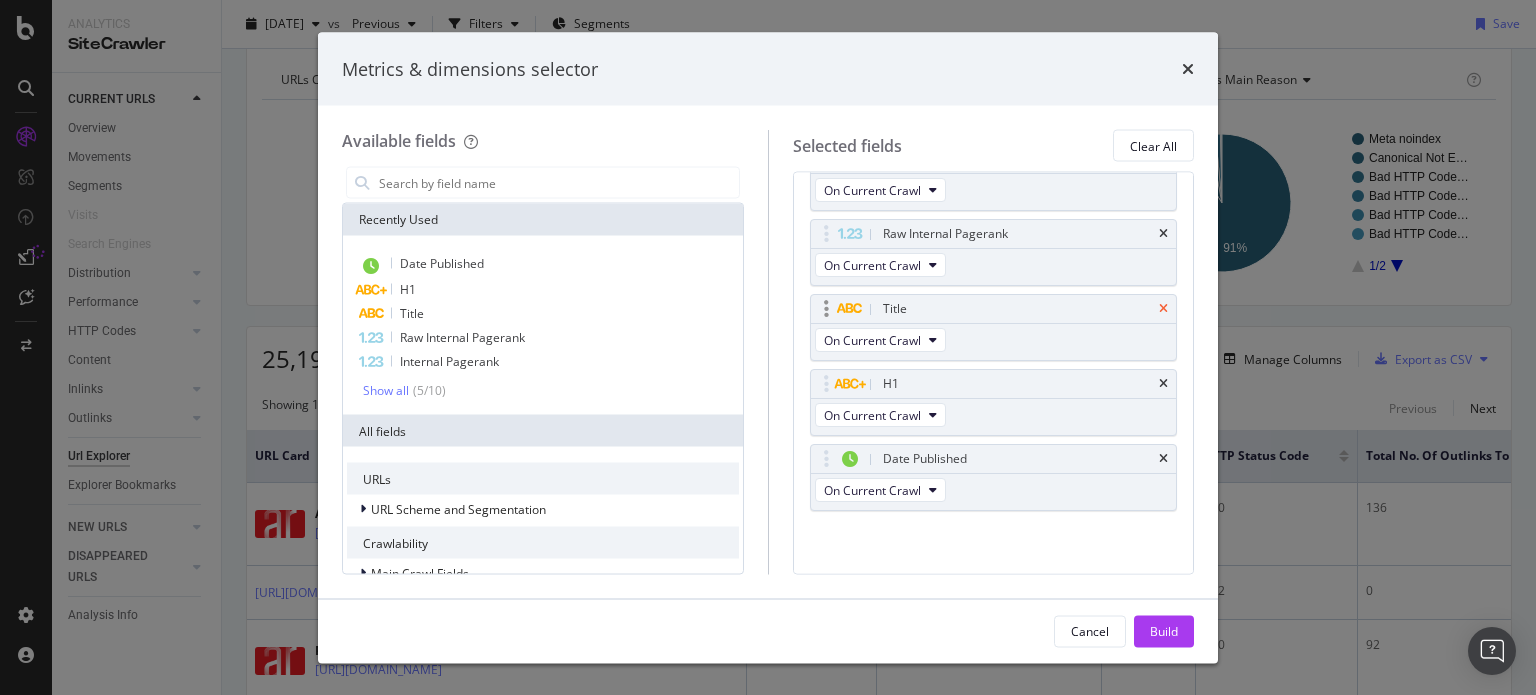 scroll, scrollTop: 420, scrollLeft: 0, axis: vertical 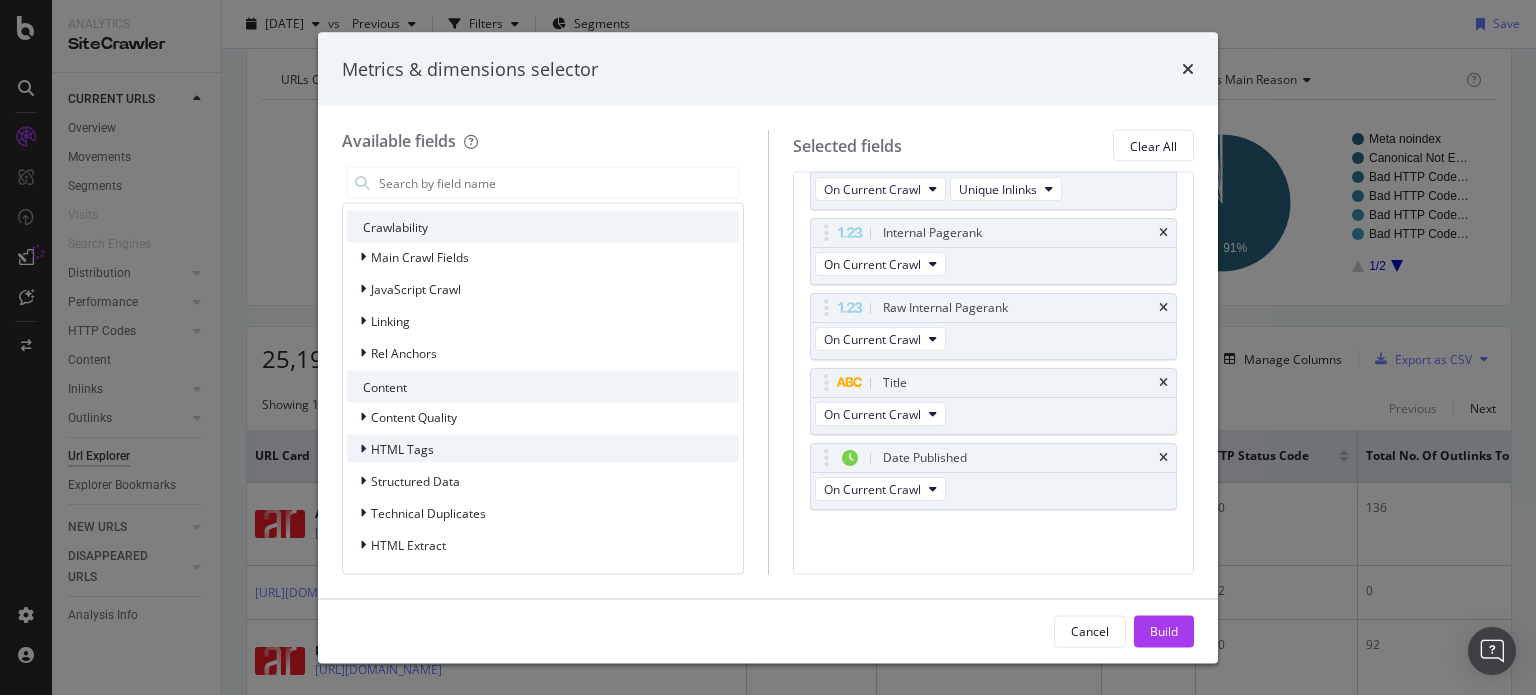 click on "HTML Tags" at bounding box center [543, 449] 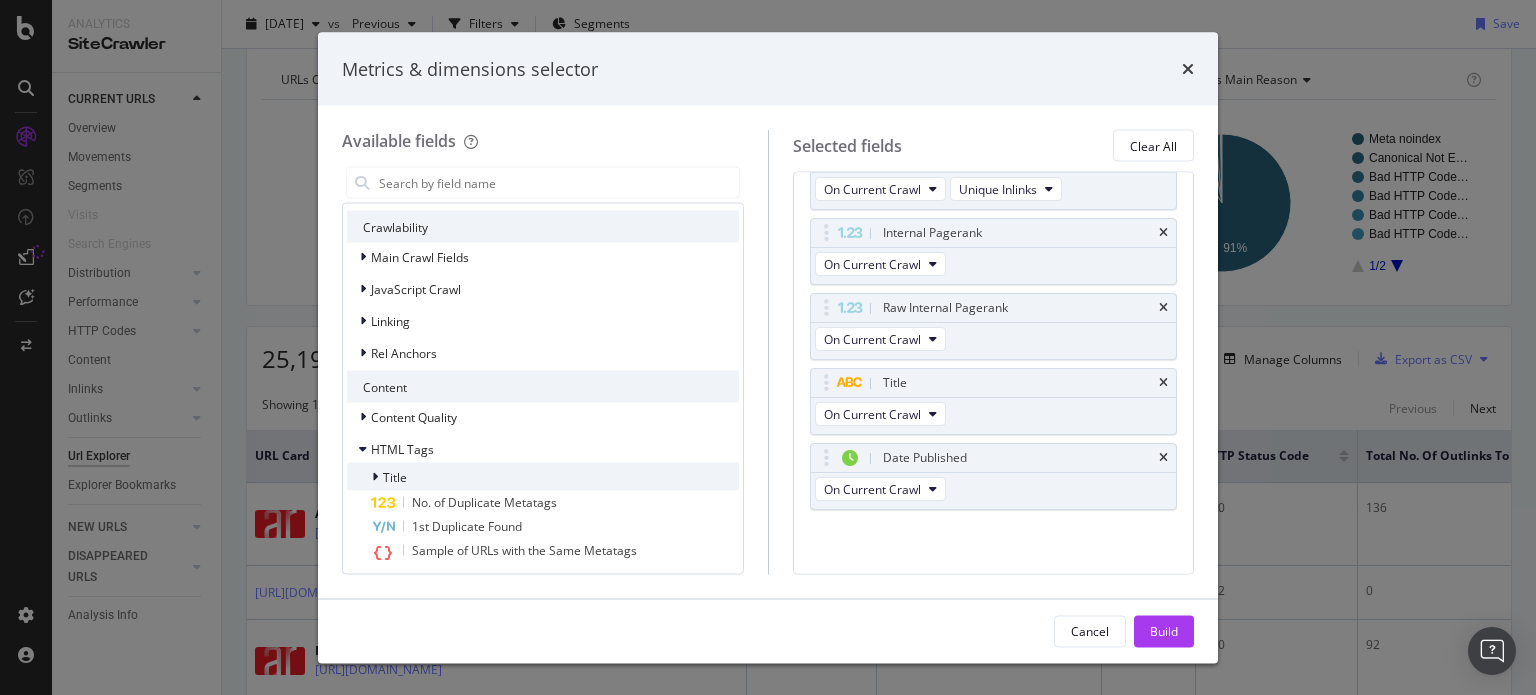 scroll, scrollTop: 516, scrollLeft: 0, axis: vertical 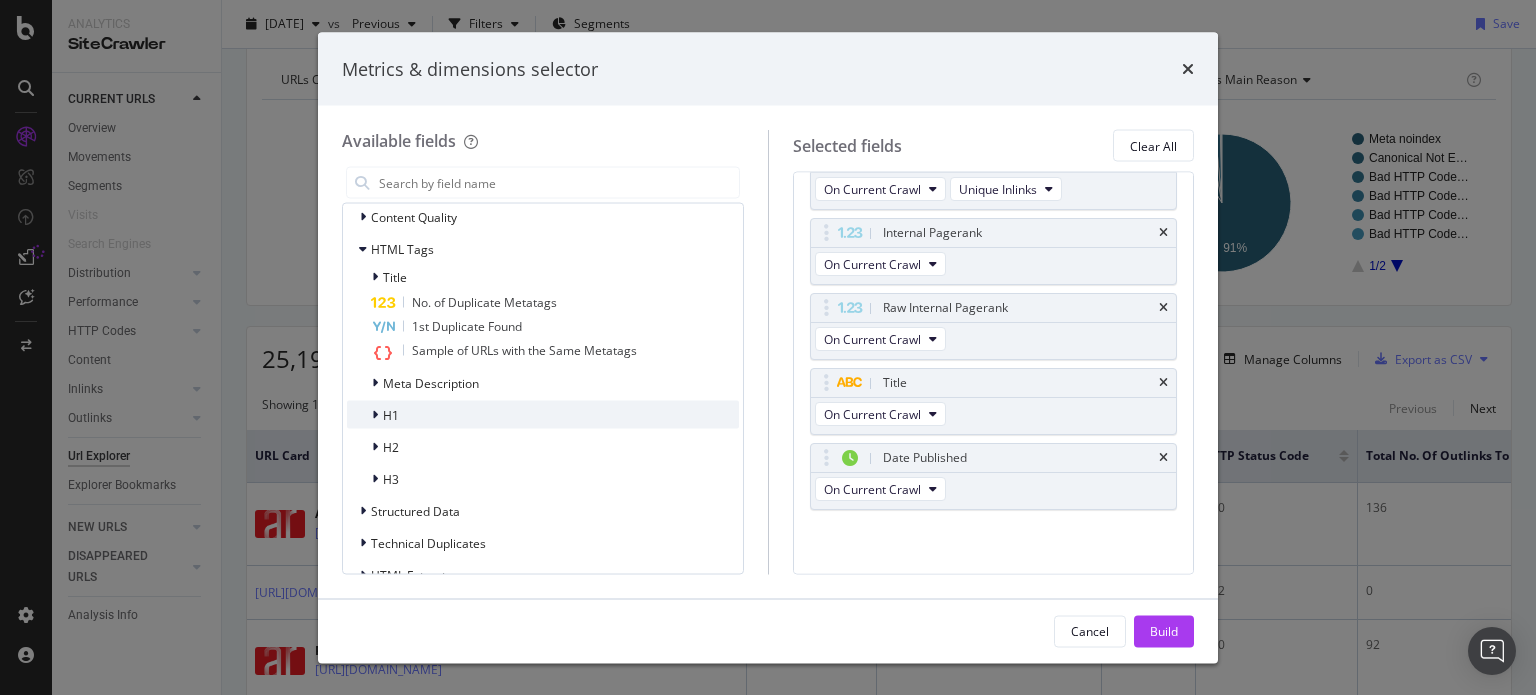 click at bounding box center [375, 415] 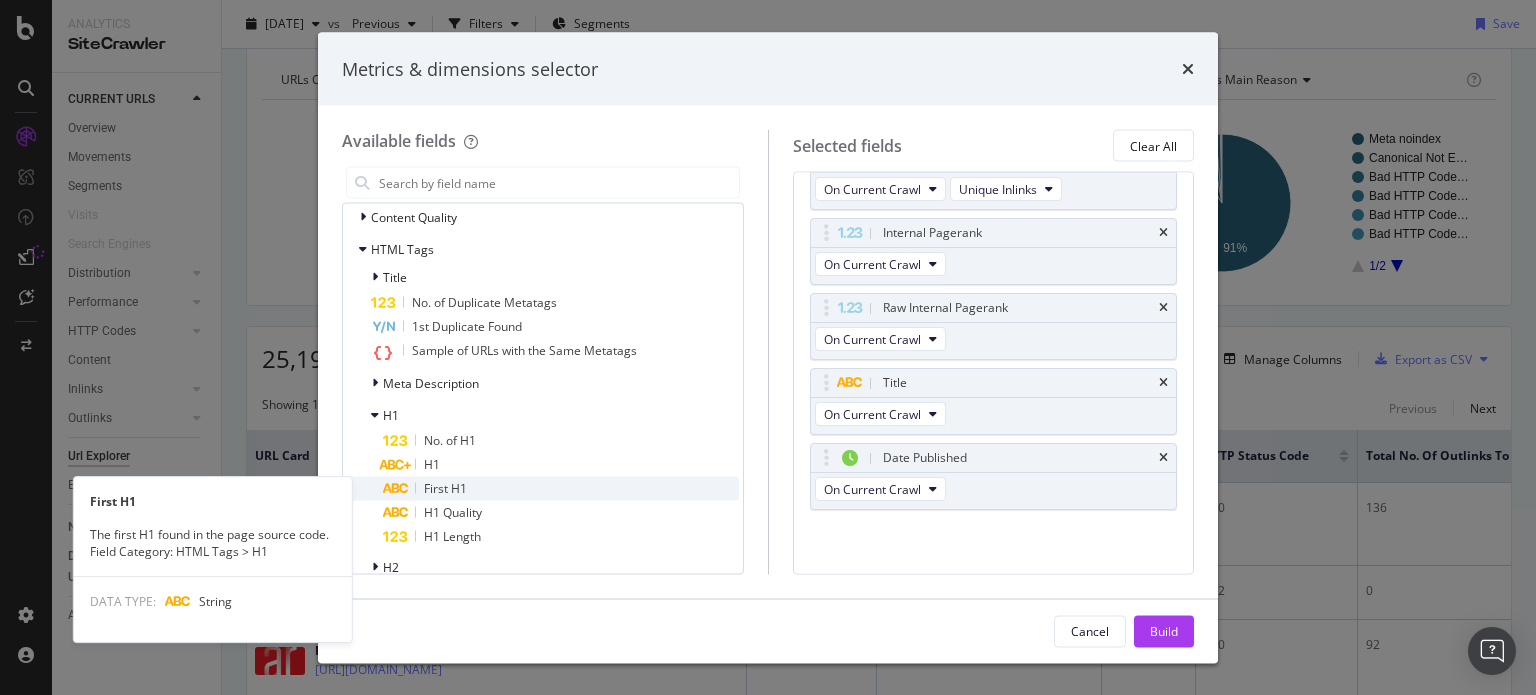 click on "First H1" at bounding box center (561, 489) 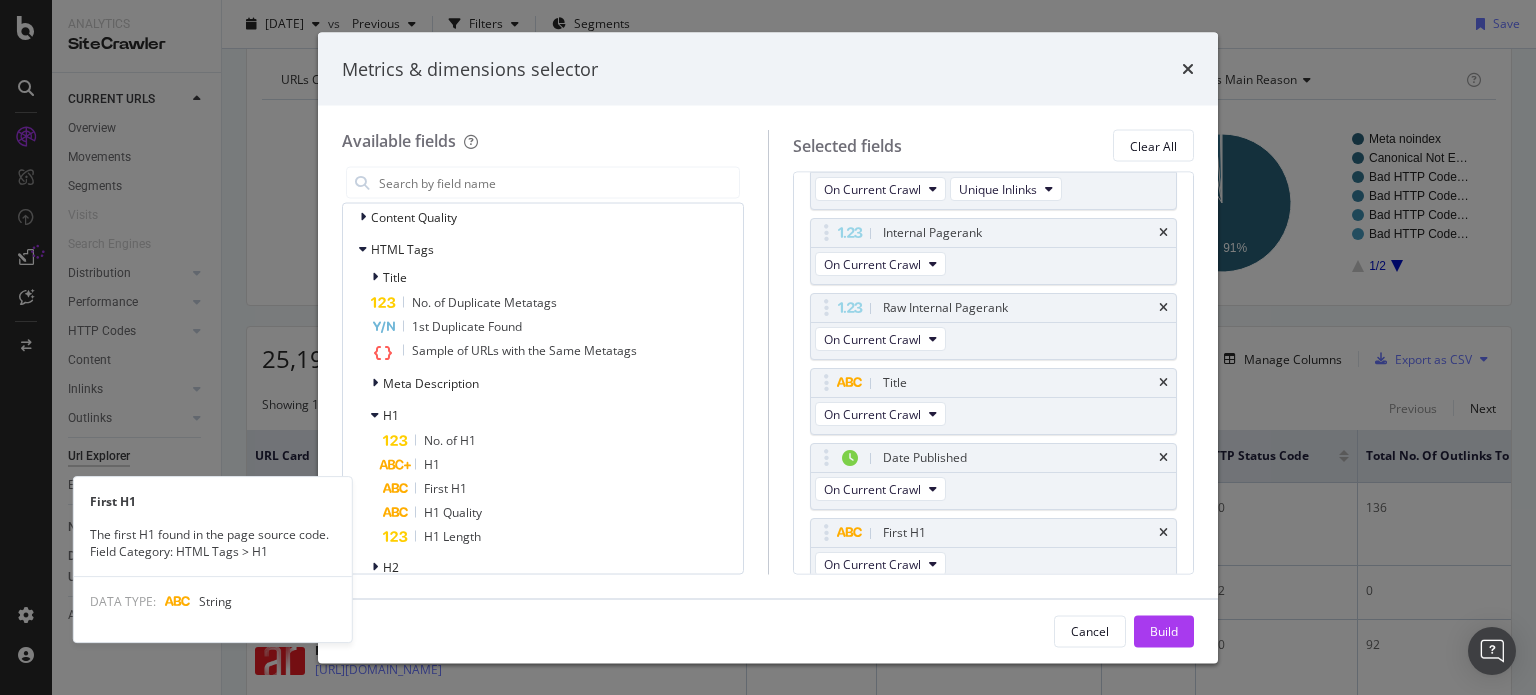 scroll, scrollTop: 494, scrollLeft: 0, axis: vertical 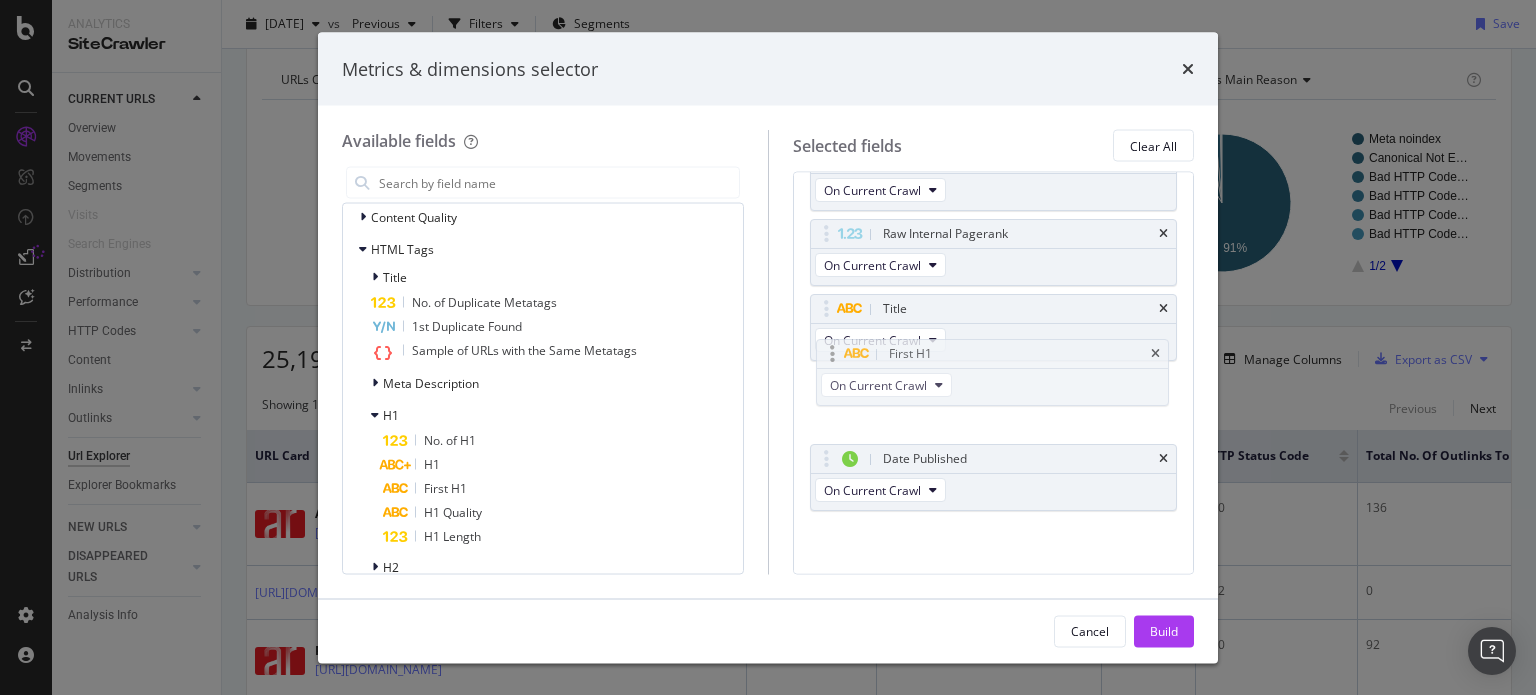 drag, startPoint x: 827, startPoint y: 460, endPoint x: 834, endPoint y: 359, distance: 101.24229 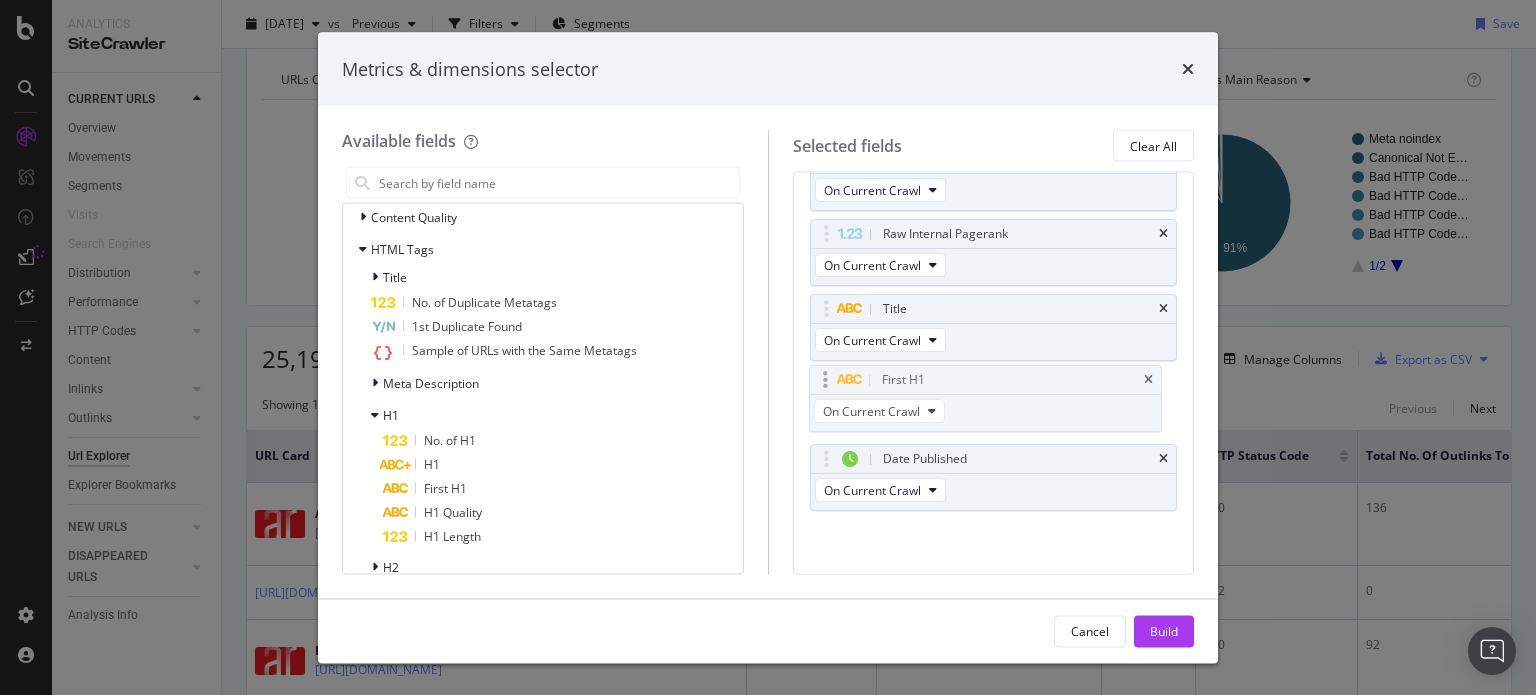 click on "Analytics SiteCrawler CURRENT URLS Overview Movements Segments Visits Search Engines Distribution Top Charts Segments Insights Internationalization Performance Top Charts Segments Insights HTTP Codes Top Charts Segments Insights Content Inlinks Top Charts Segments Insights Outlinks Top Charts Segments Insights Url Explorer Explorer Bookmarks NEW URLS Overview Segments Search Engines Distribution Top Charts Segments Insights Internationalization Performance Top Charts Segments Insights HTTP Codes Top Charts Segments Insights Content Inlinks Top Charts Segments Insights Outlinks Top Charts Segments Insights Url Explorer Explorer Bookmarks DISAPPEARED URLS Overview Segments Search Engines Distribution Top Charts Segments Insights Internationalization Performance Top Charts Segments Insights HTTP Codes Top Charts Segments Insights Content Inlinks Top Charts Segments Insights Outlinks Top Charts Segments Insights Url Explorer Explorer Bookmarks Analysis Info URL Explorer AppCraft [DATE] vs Previous Filters" at bounding box center (768, 347) 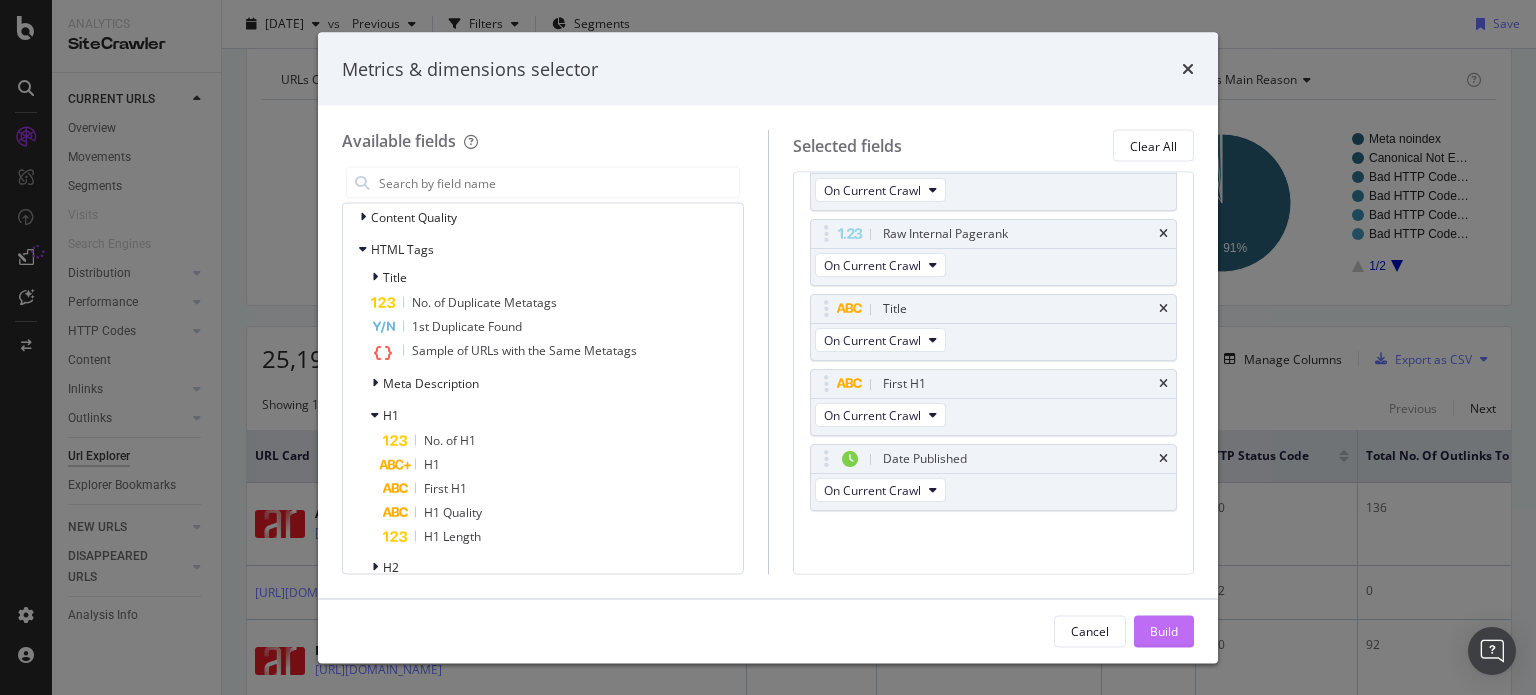 click on "Build" at bounding box center [1164, 630] 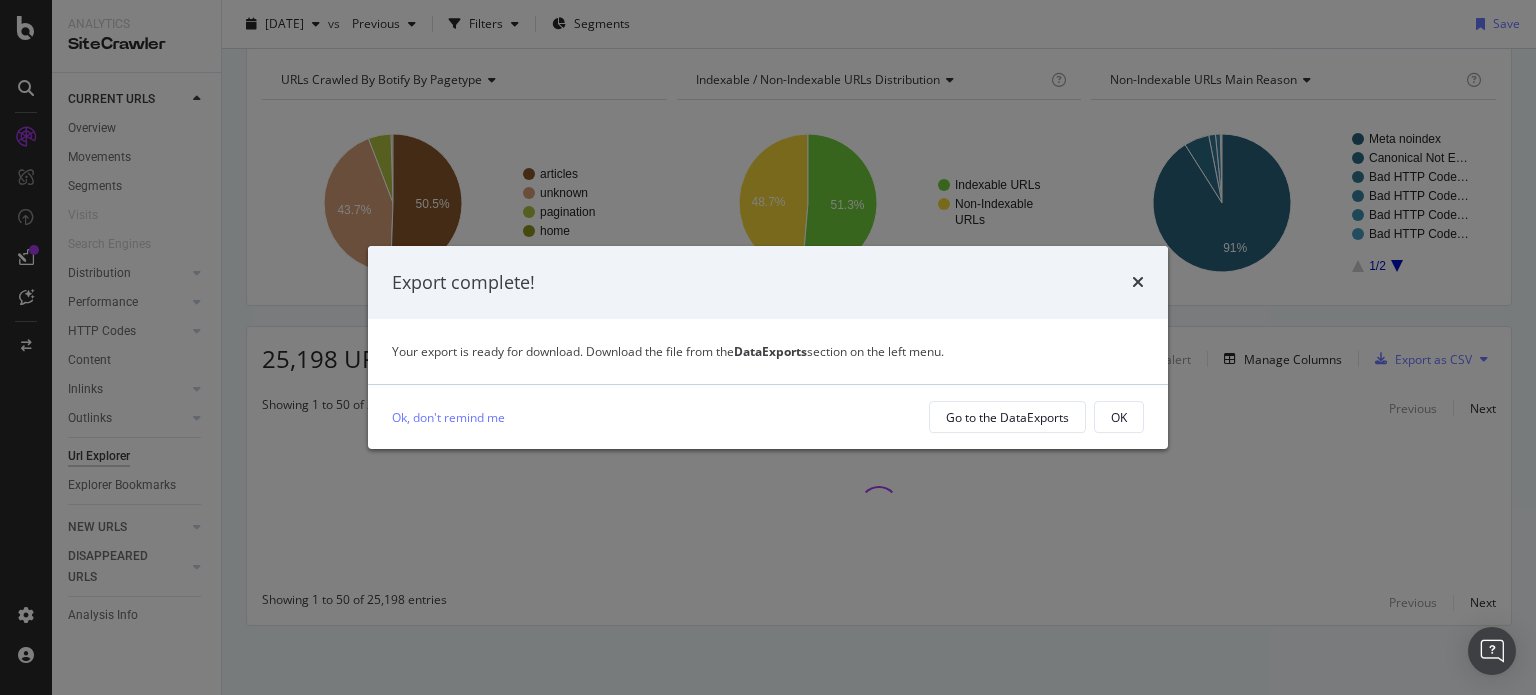 click on "OK" at bounding box center [1119, 417] 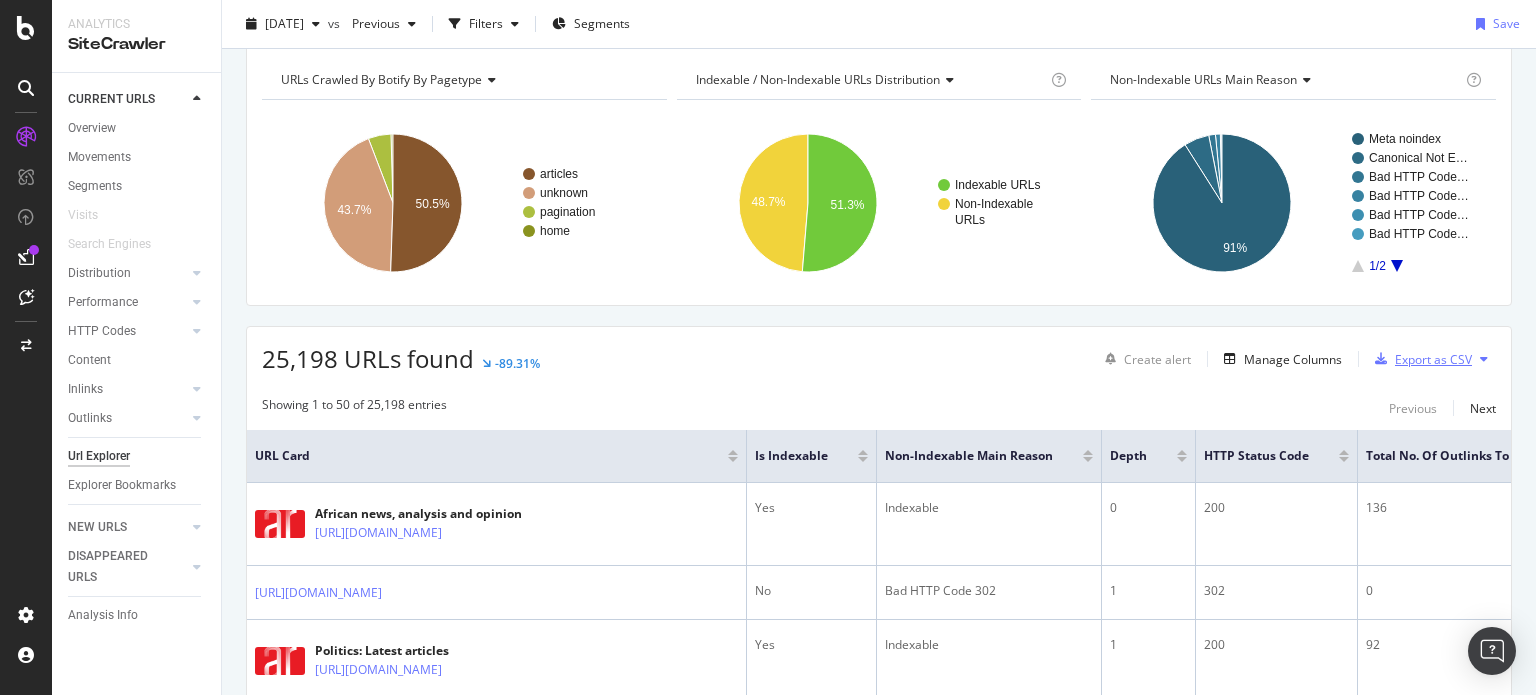 click on "Export as CSV" at bounding box center [1433, 359] 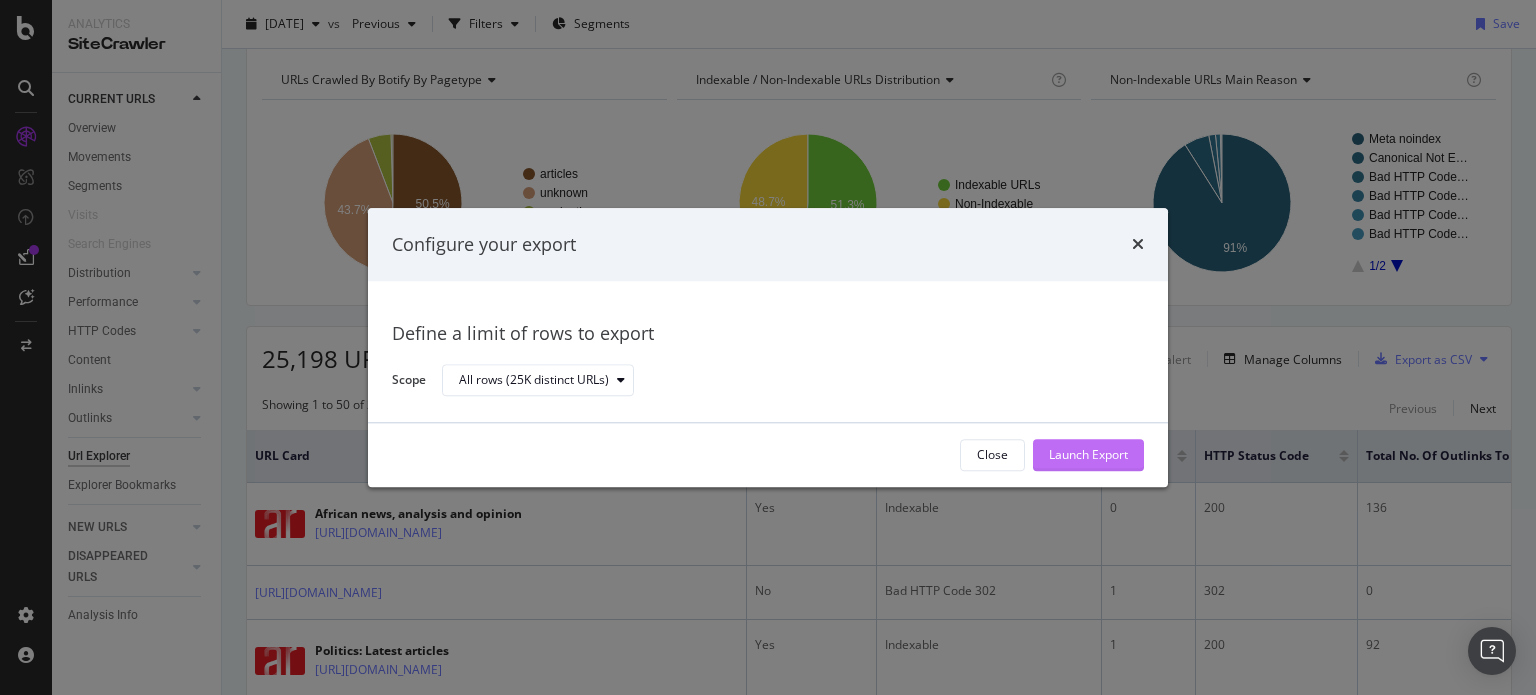 click on "Launch Export" at bounding box center (1088, 455) 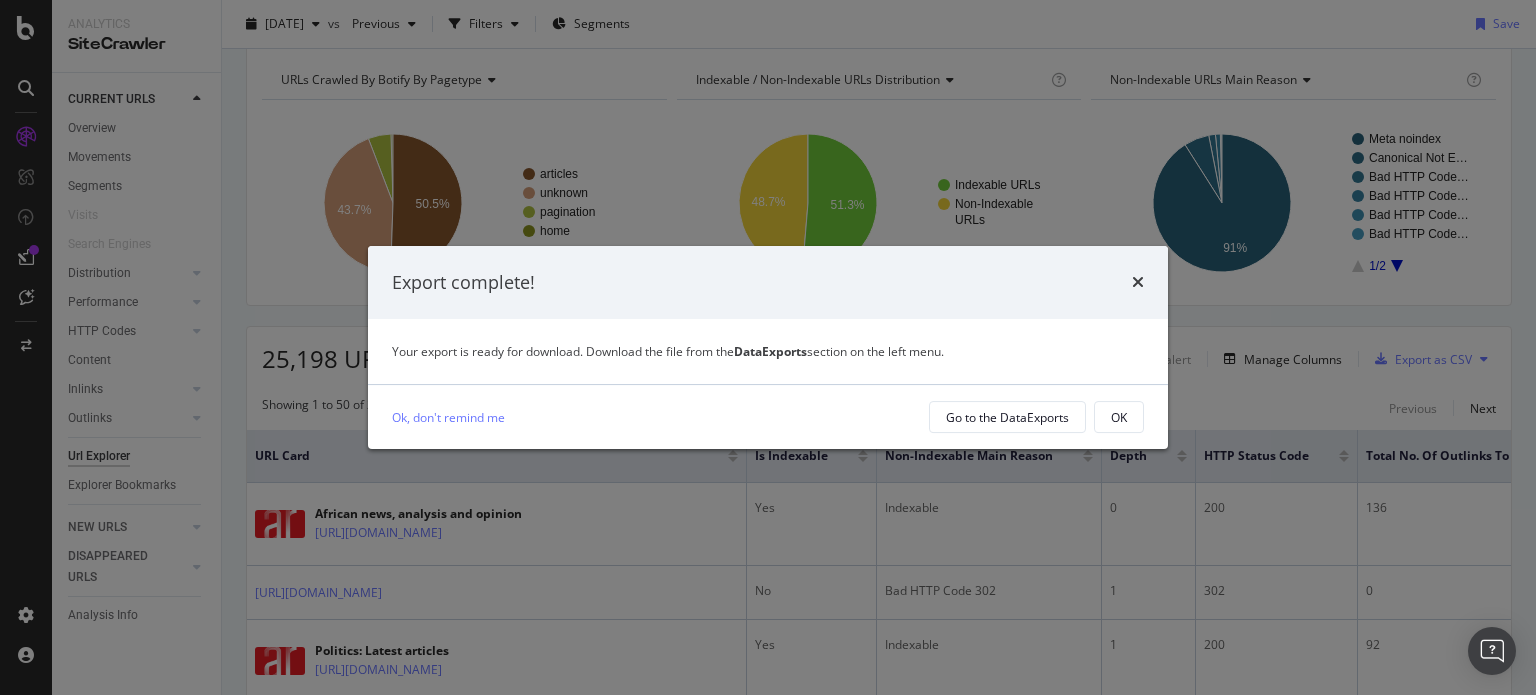 click on "Ok, don't remind me Go to the DataExports OK" at bounding box center (768, 417) 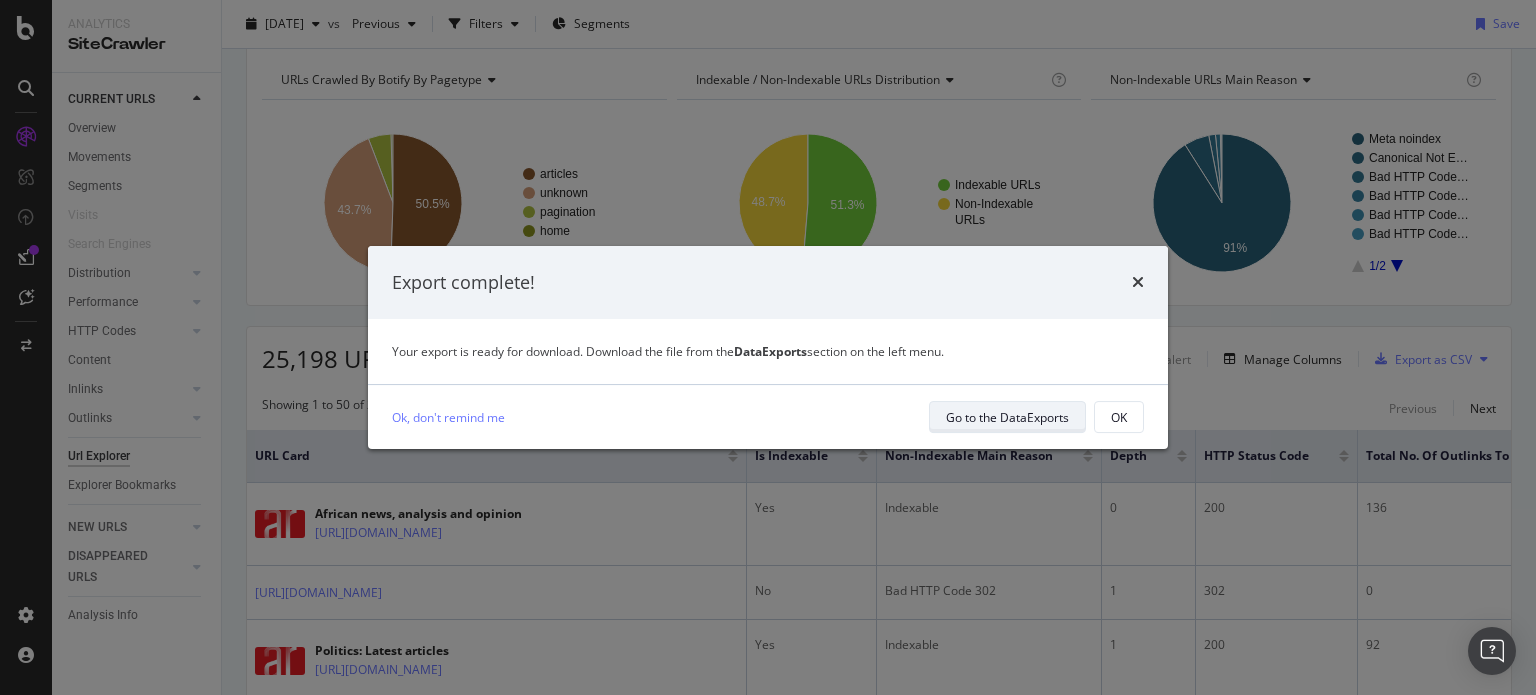 click on "Go to the DataExports" at bounding box center [1007, 417] 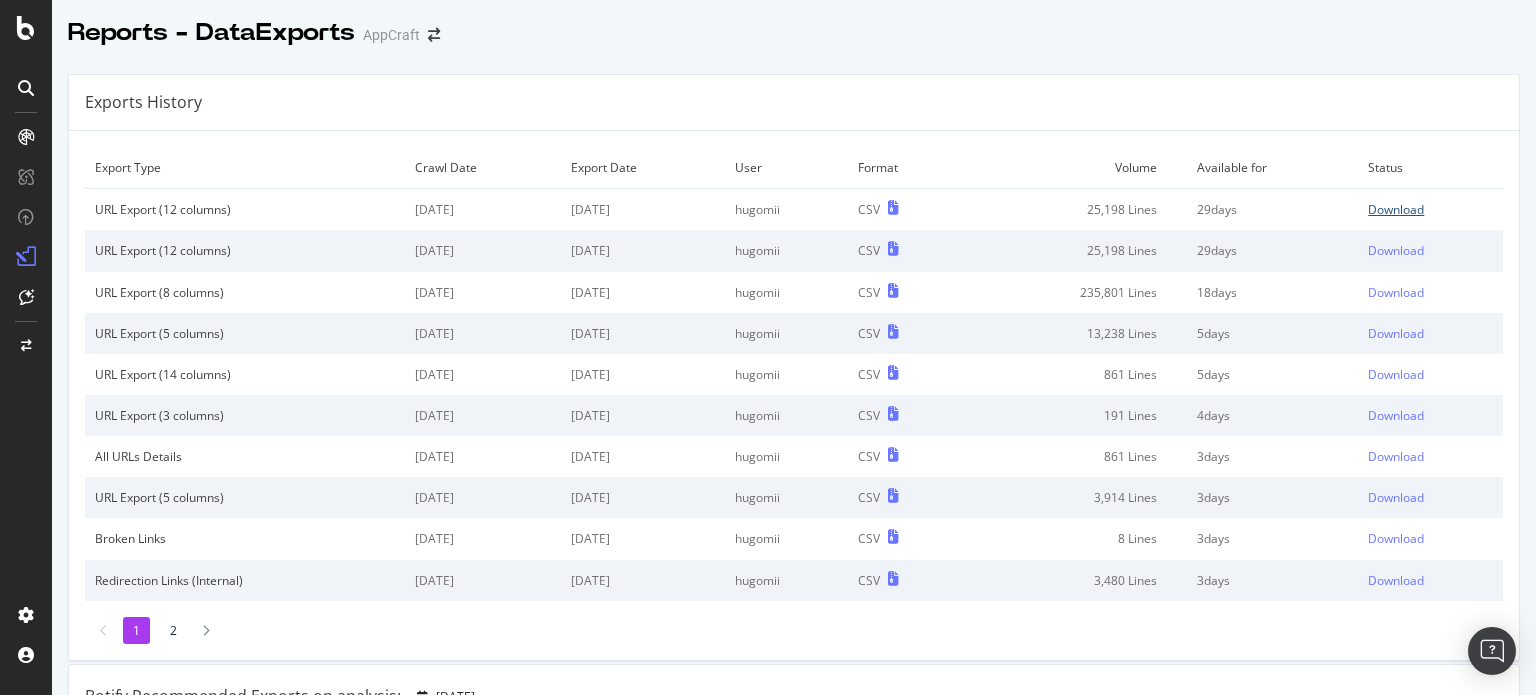 click on "Download" at bounding box center [1396, 209] 